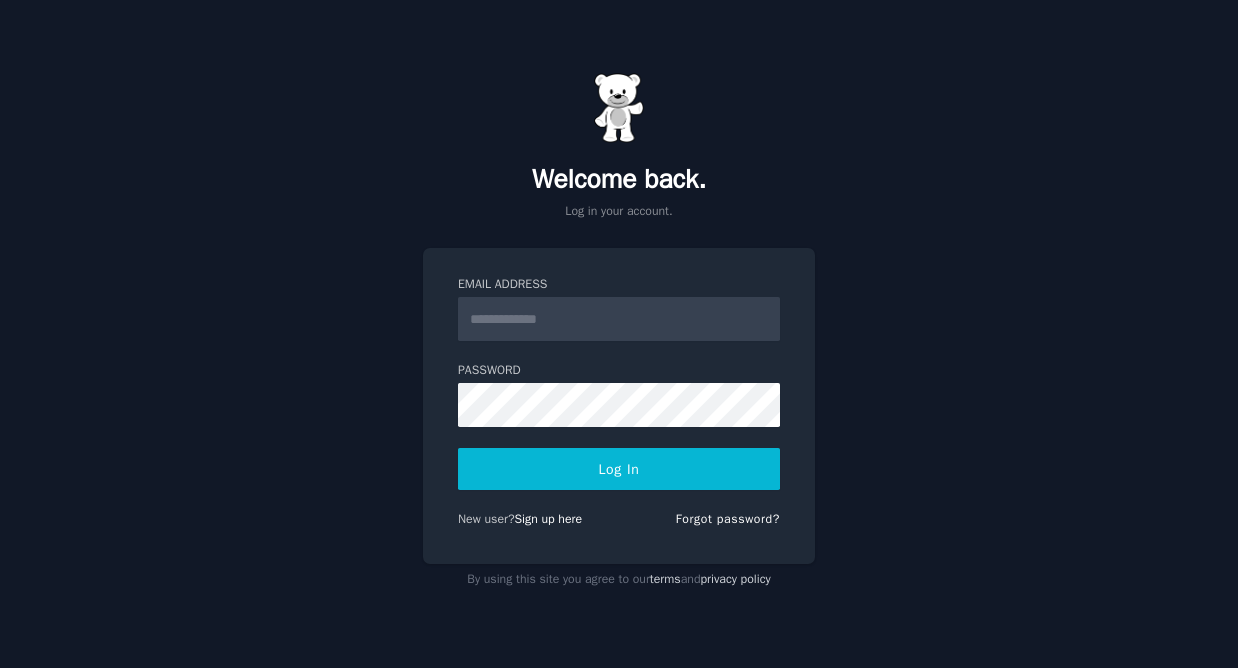 scroll, scrollTop: 0, scrollLeft: 0, axis: both 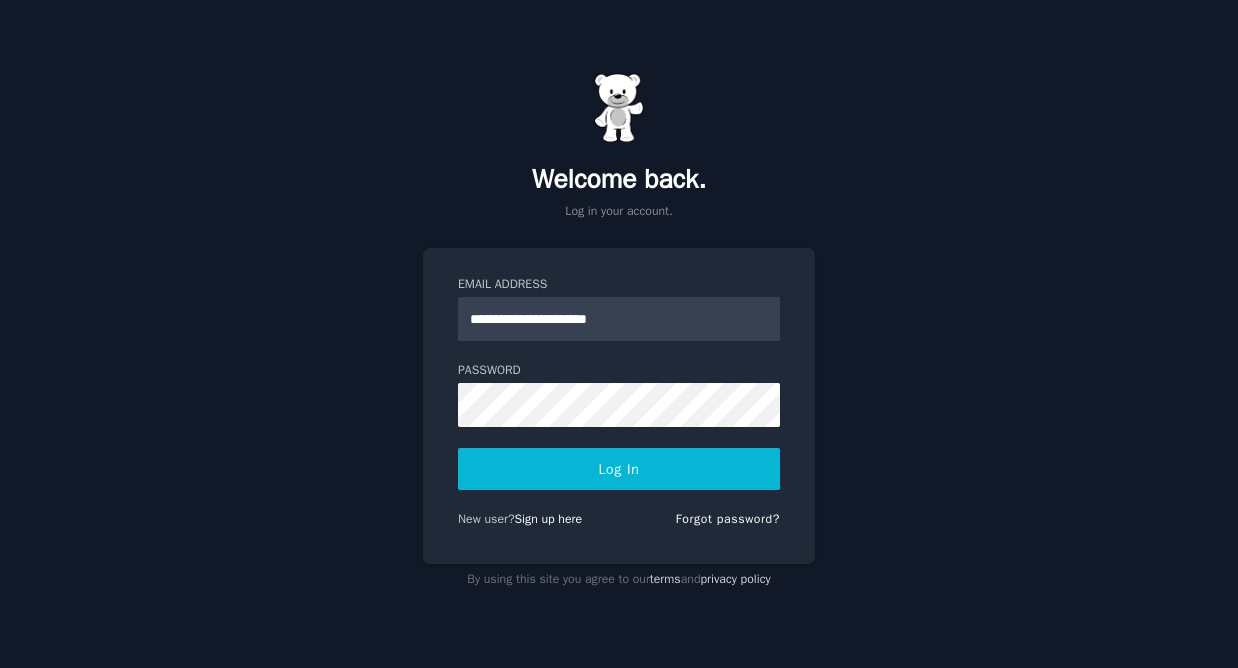 click on "Log In" at bounding box center (619, 469) 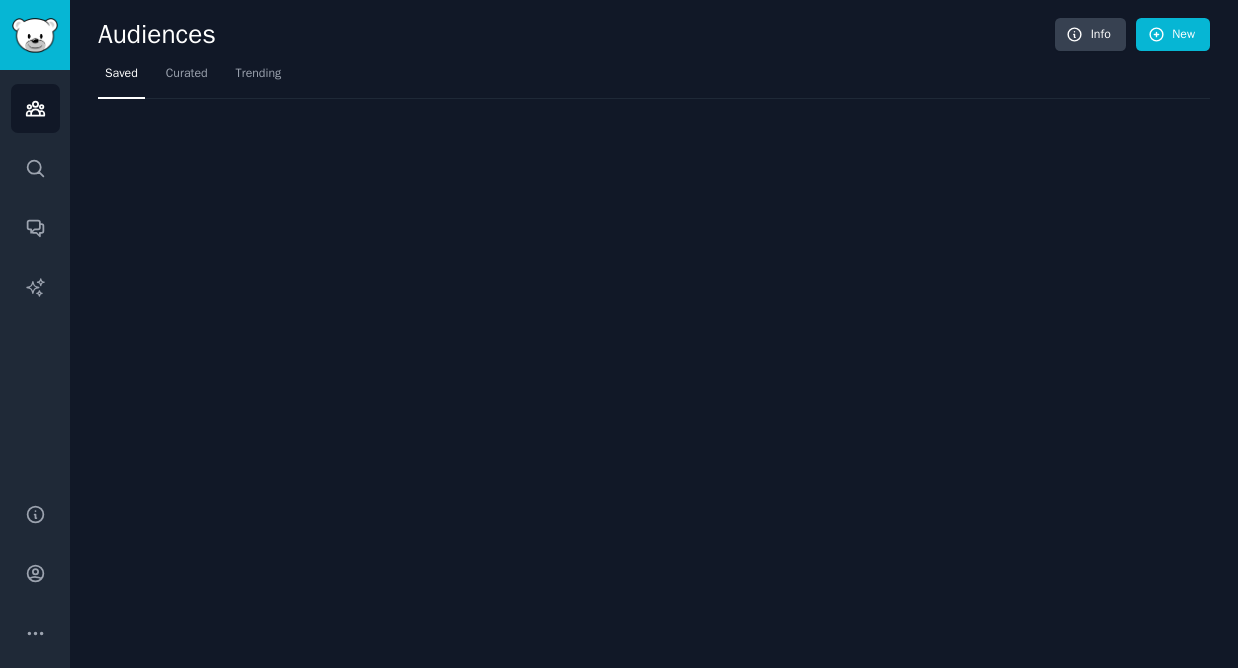scroll, scrollTop: 0, scrollLeft: 0, axis: both 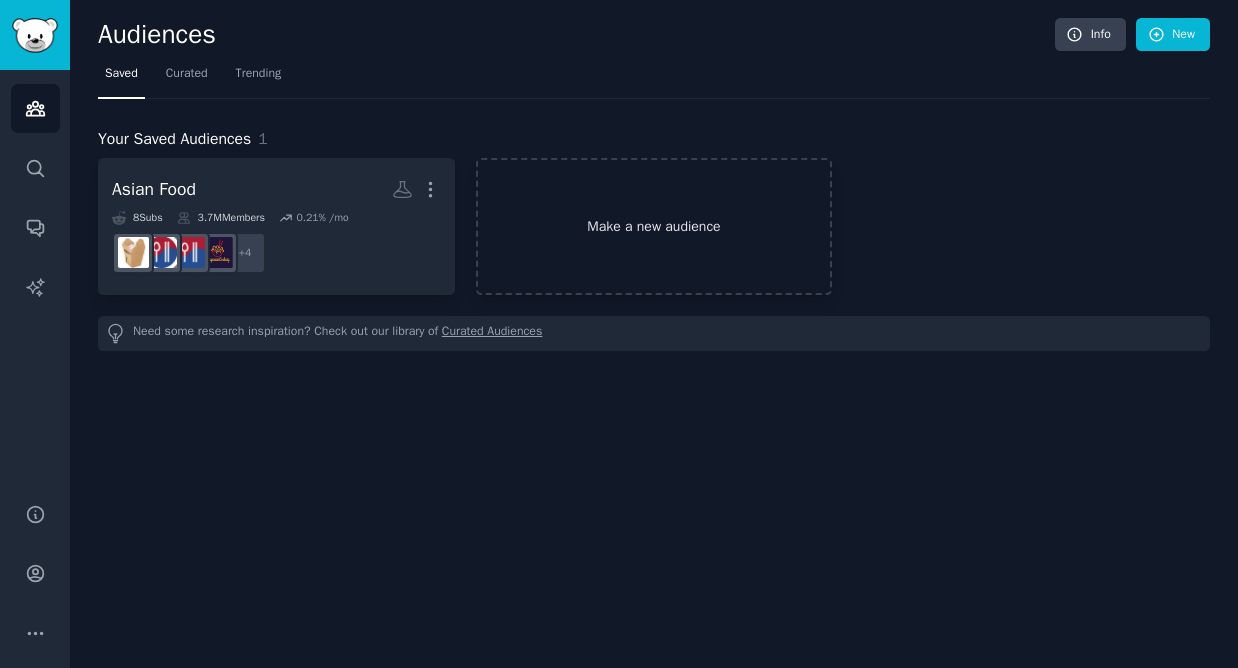 click on "Make a new audience" at bounding box center [654, 226] 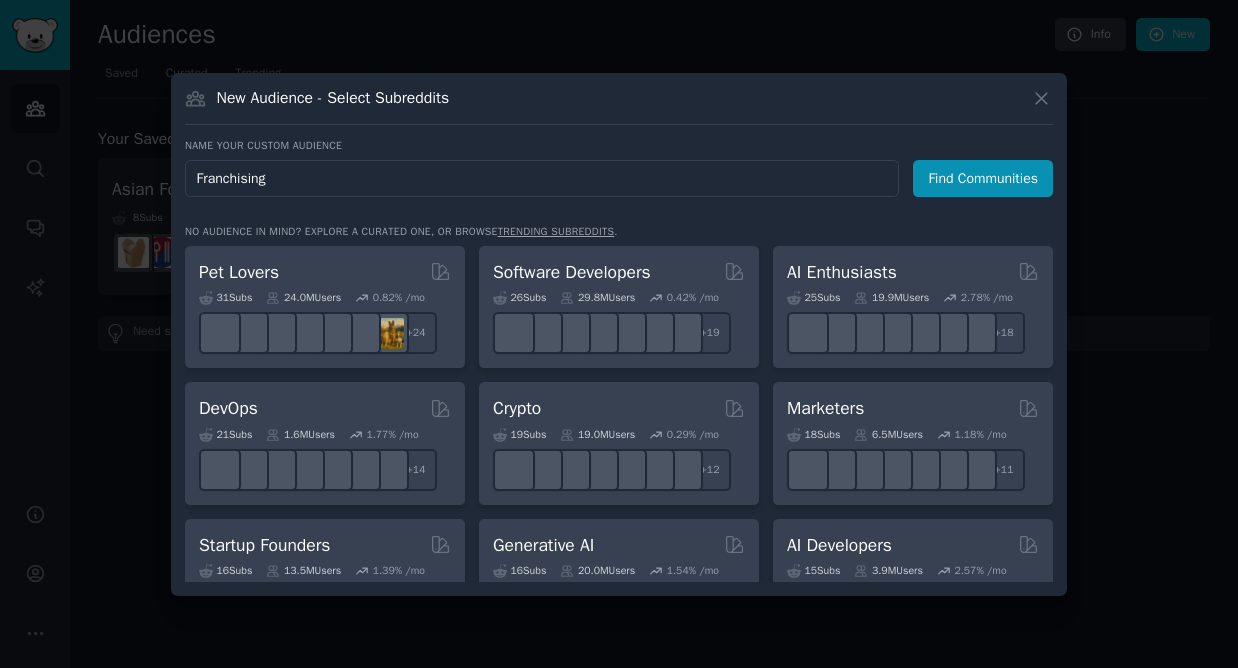 type on "Franchising" 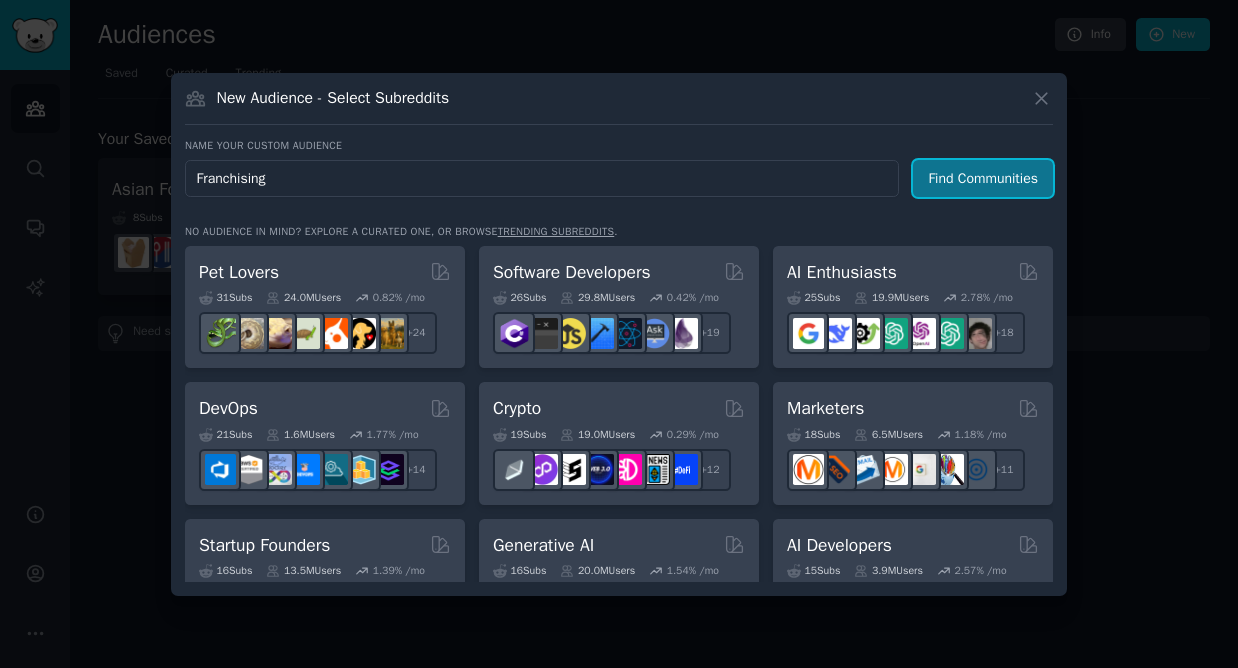 click on "Find Communities" at bounding box center (983, 178) 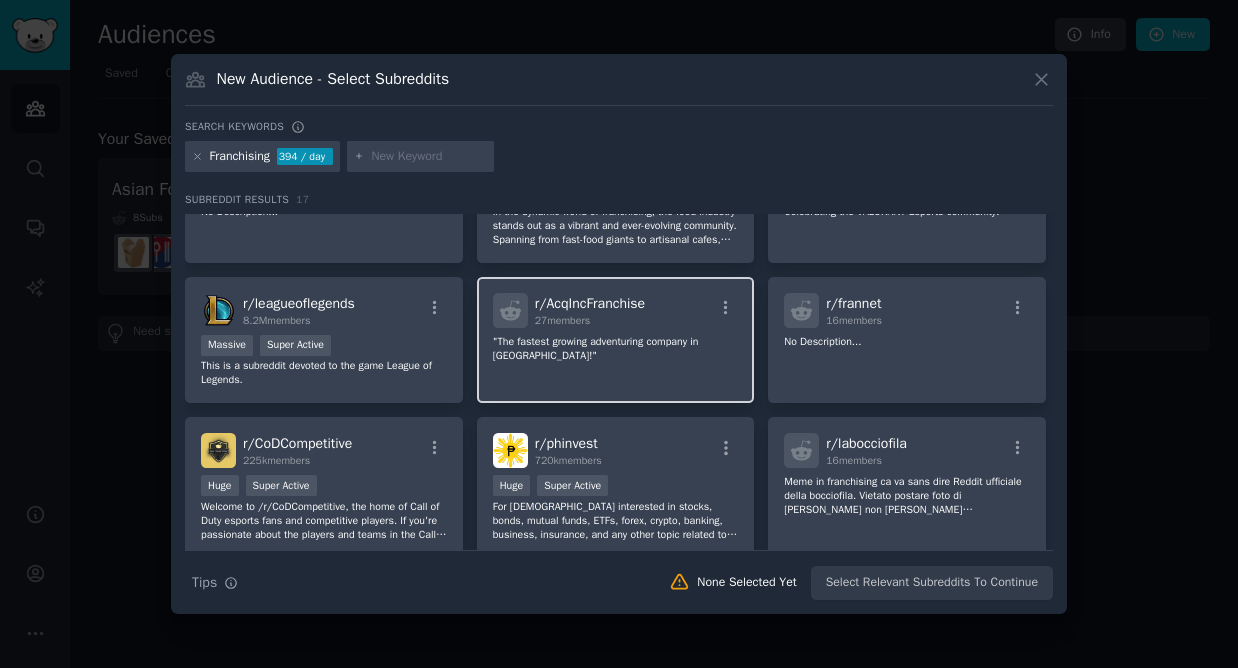 scroll, scrollTop: 0, scrollLeft: 0, axis: both 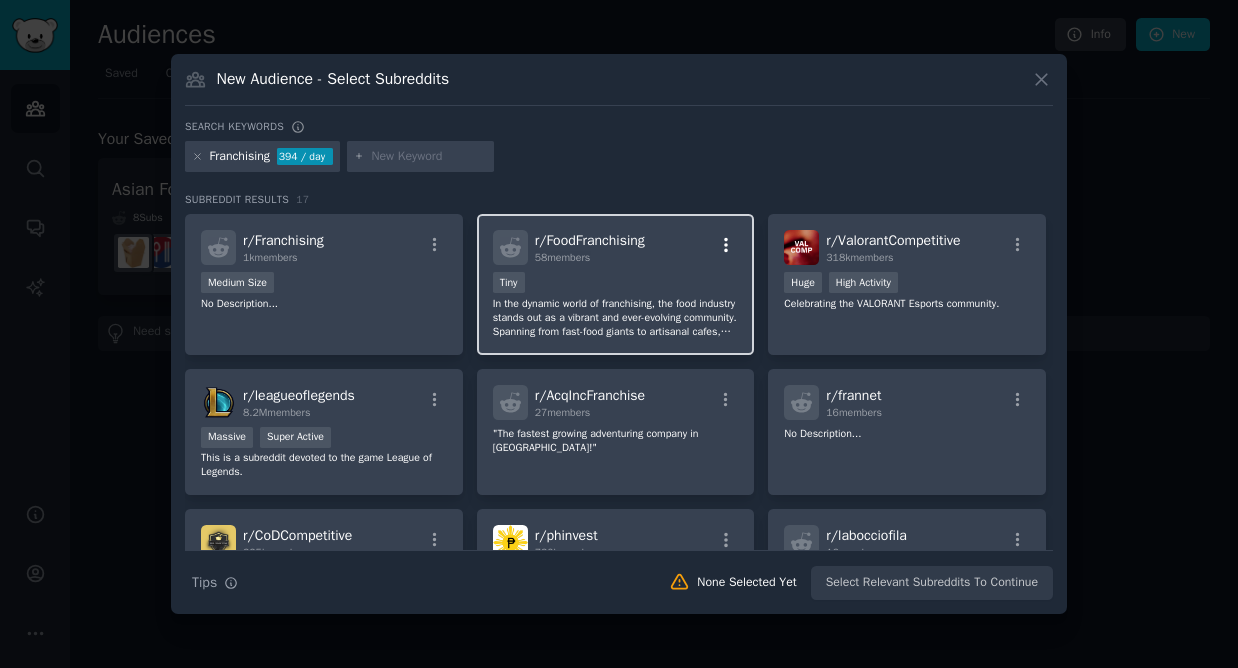 click 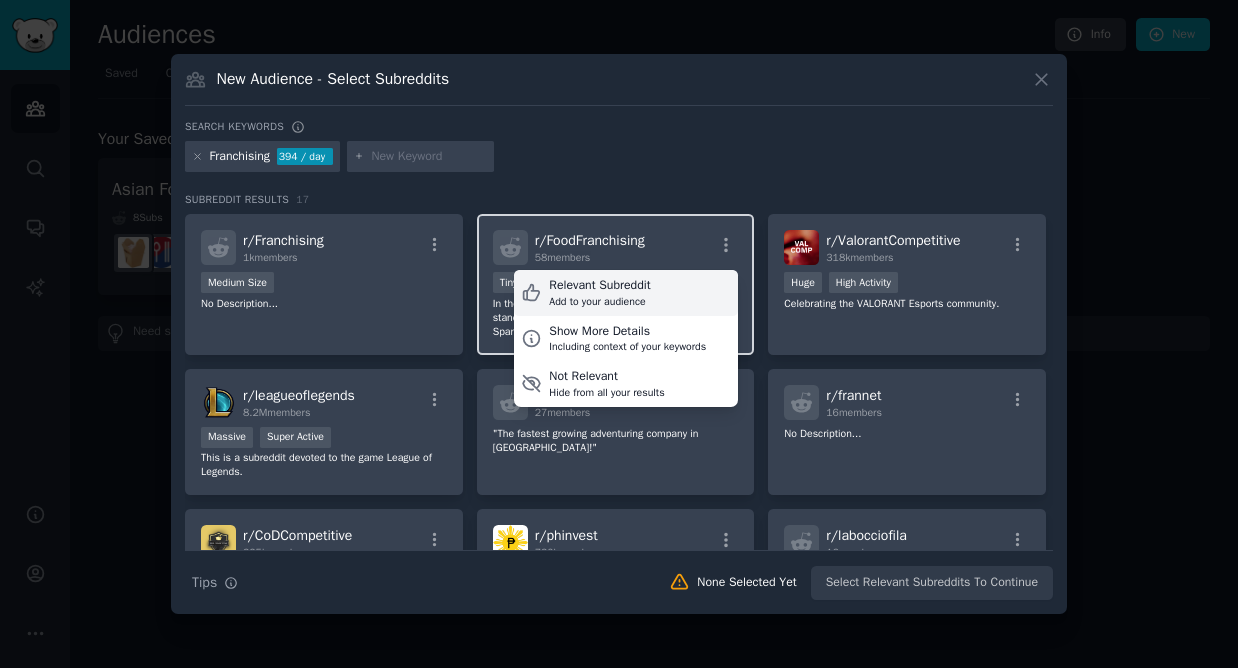 click on "Relevant Subreddit Add to your audience" at bounding box center (626, 293) 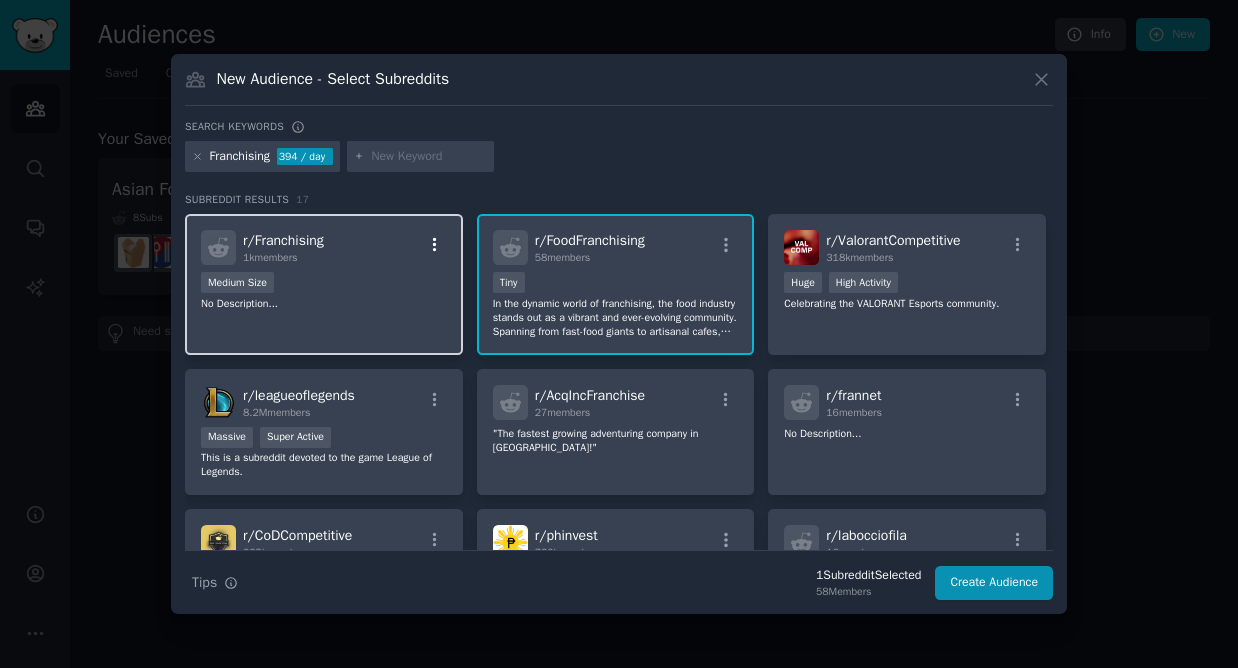 click 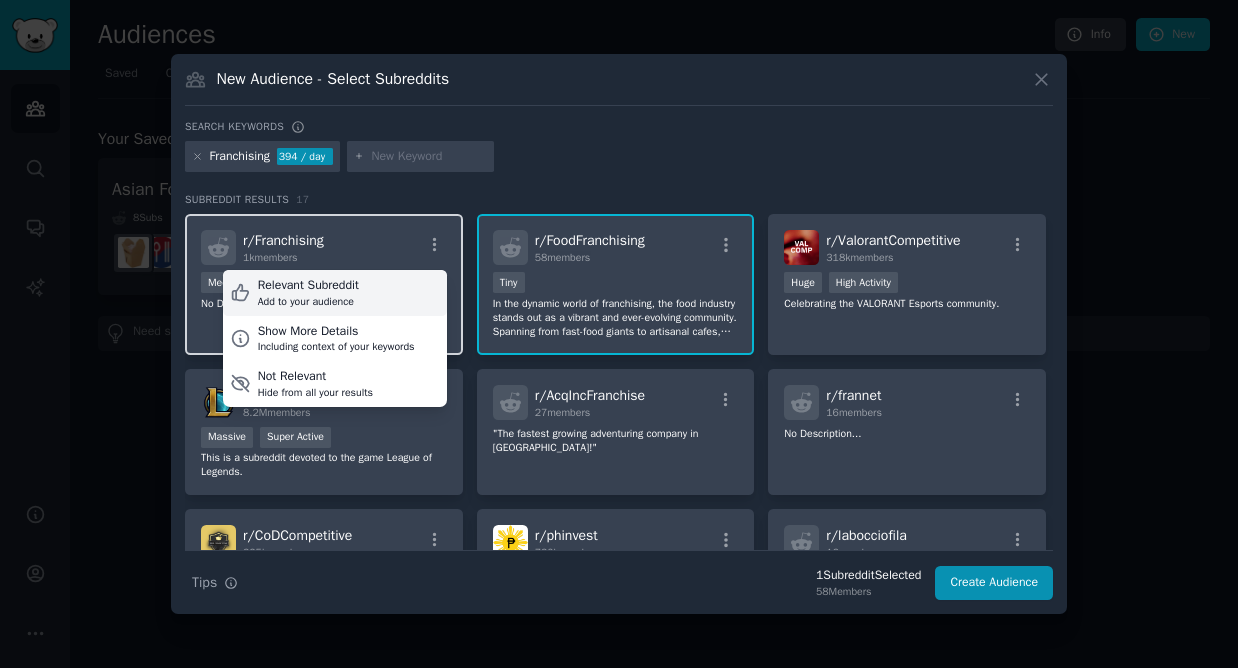 click on "Relevant Subreddit Add to your audience" at bounding box center [335, 293] 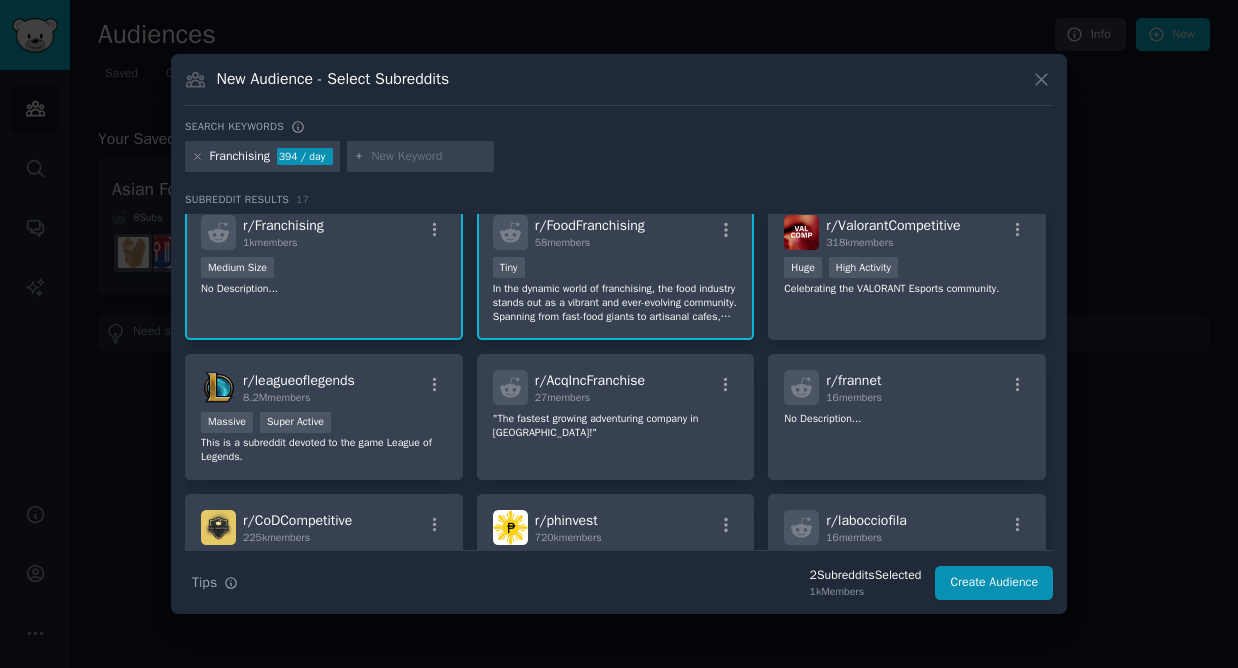 scroll, scrollTop: 0, scrollLeft: 0, axis: both 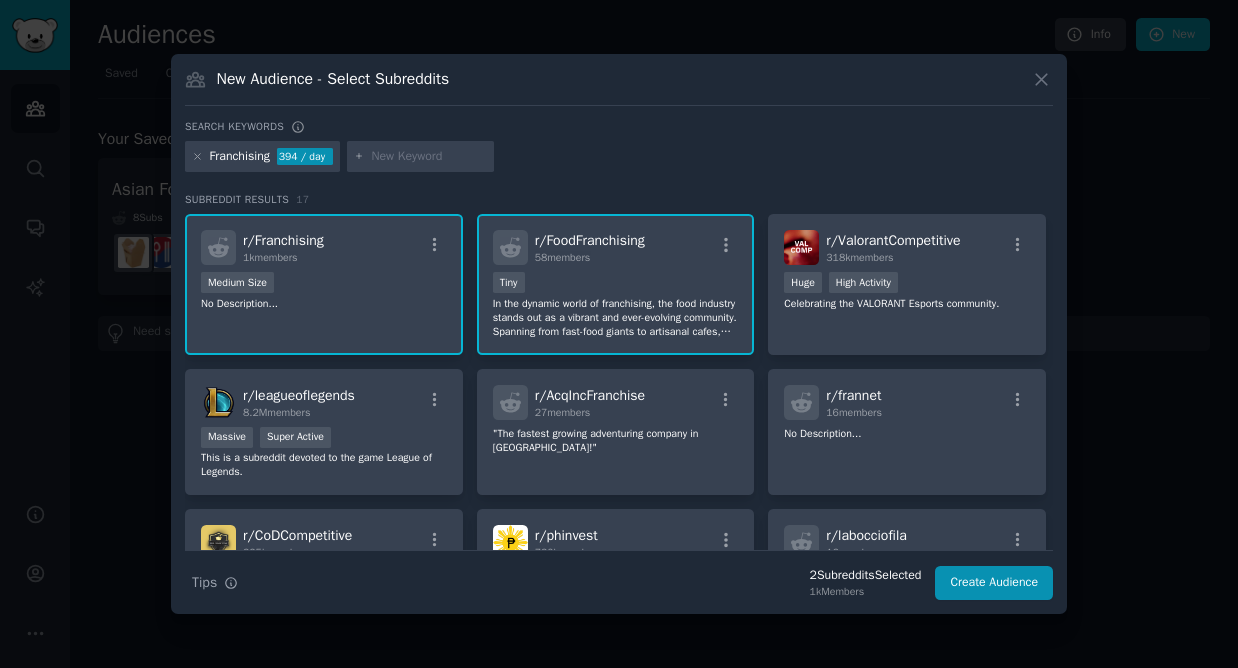 click at bounding box center (429, 157) 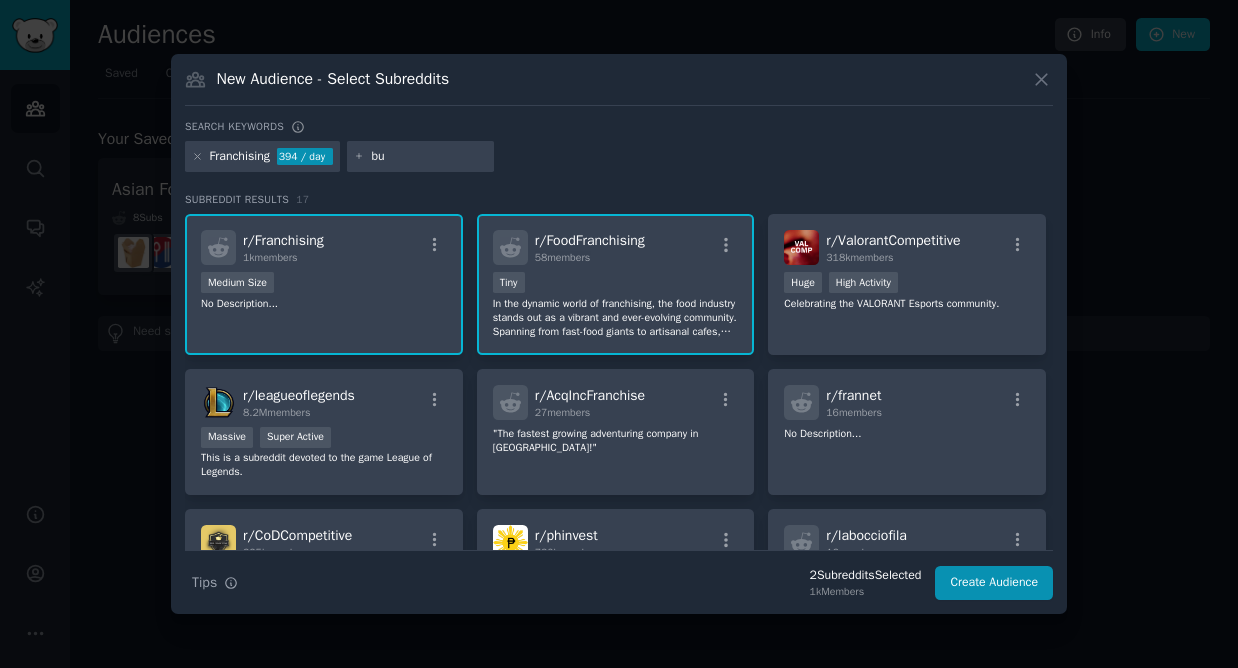 type on "b" 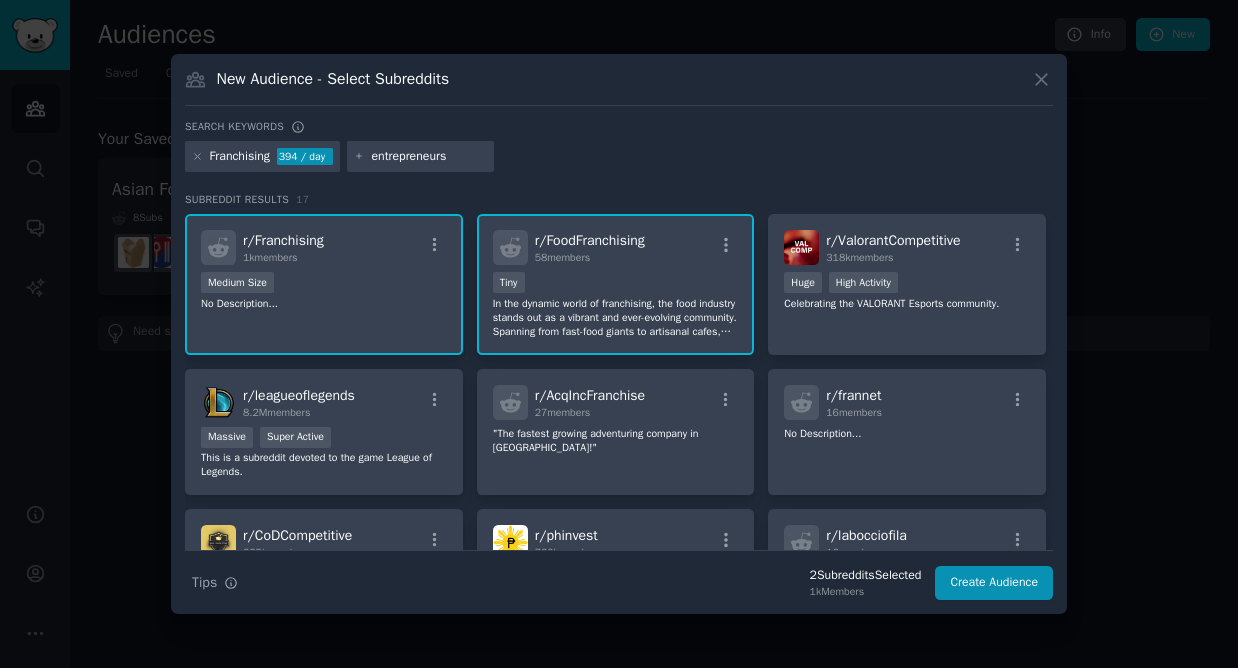 click 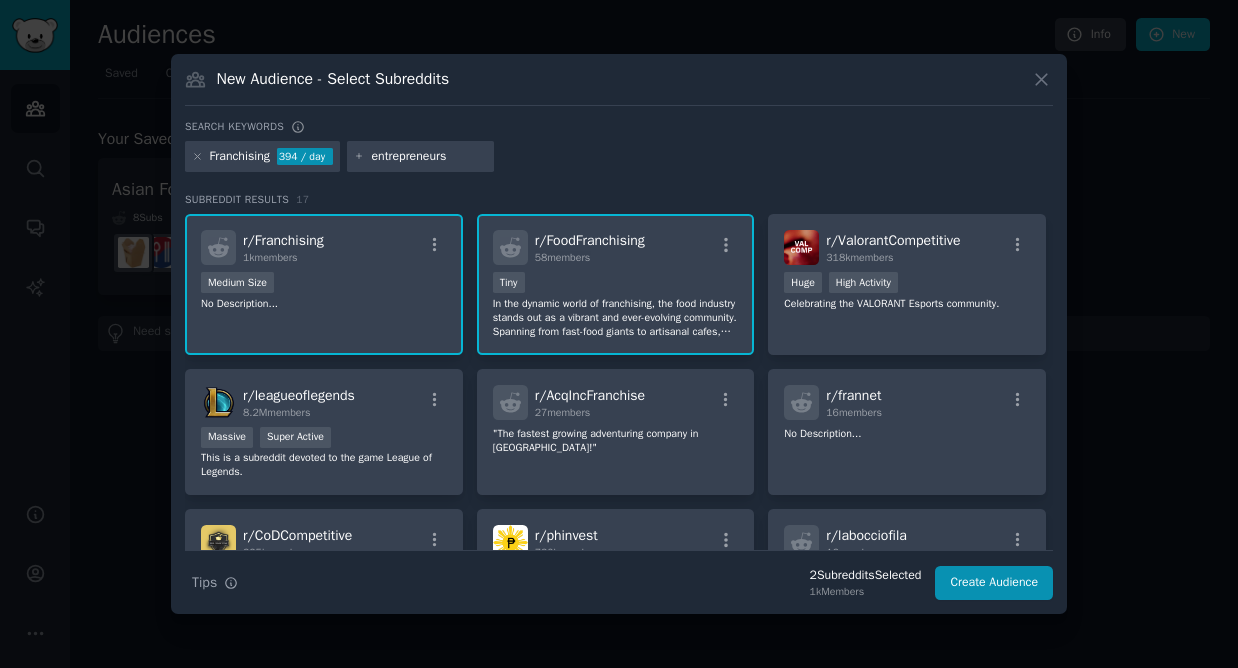 click on "Franchising 394 / day entrepreneurs" at bounding box center (619, 160) 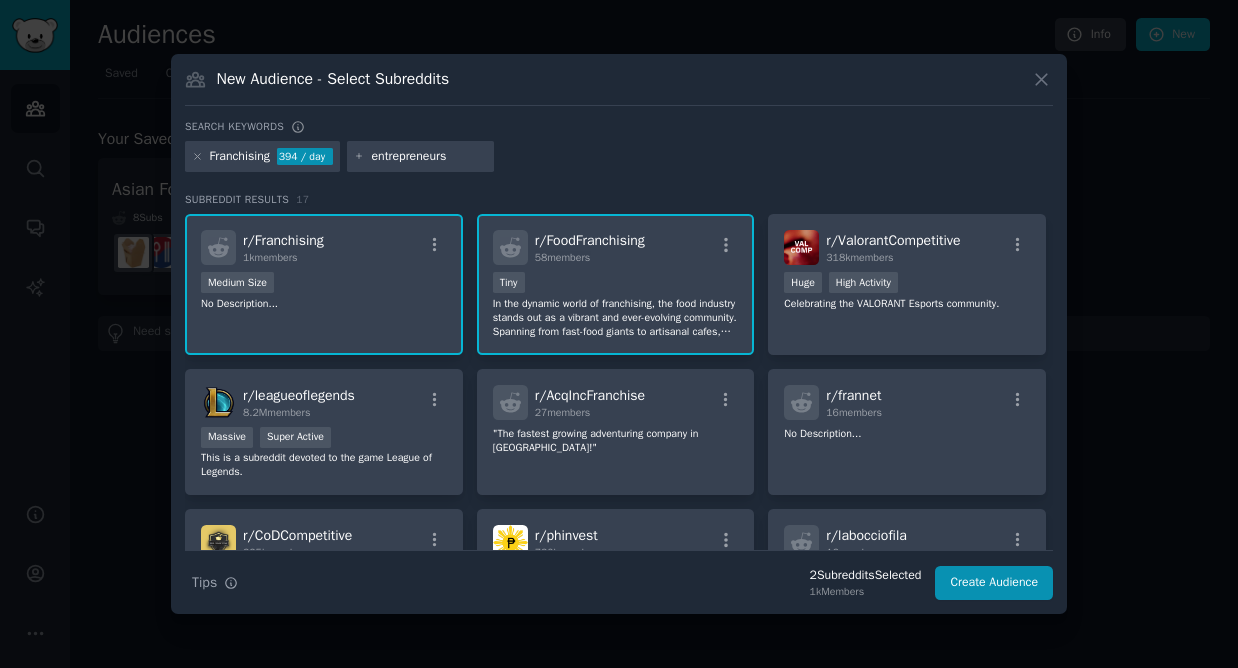 click on "entrepreneurs" at bounding box center (429, 157) 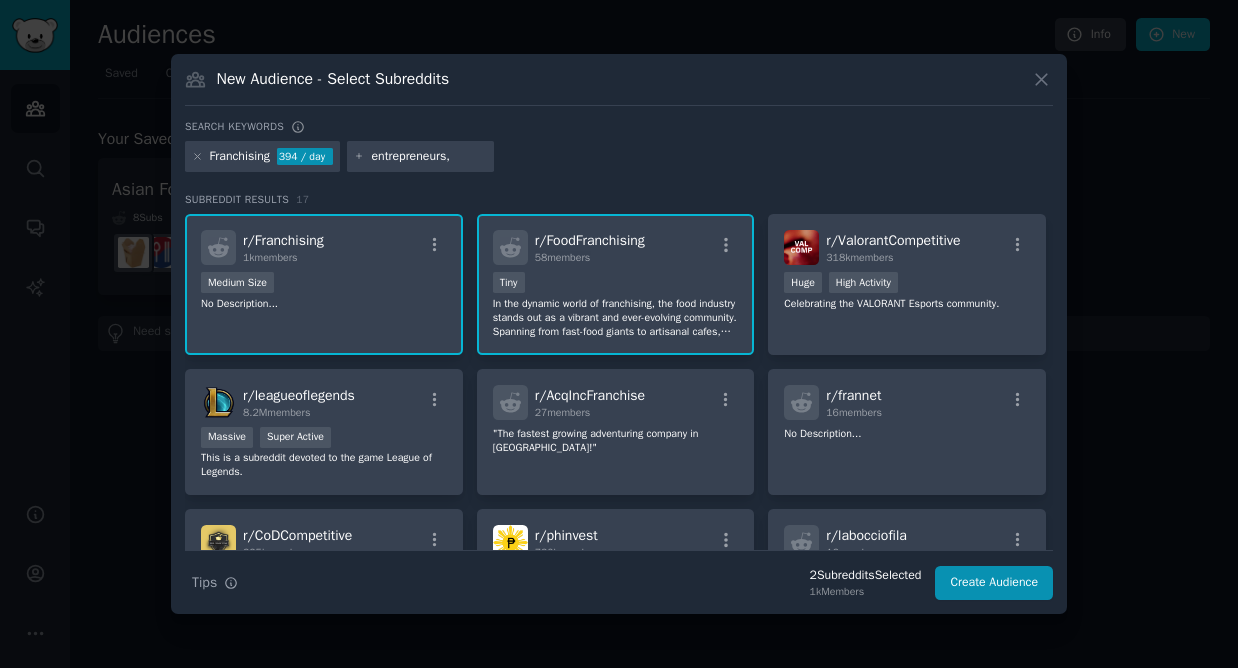 type on "entrepreneurs" 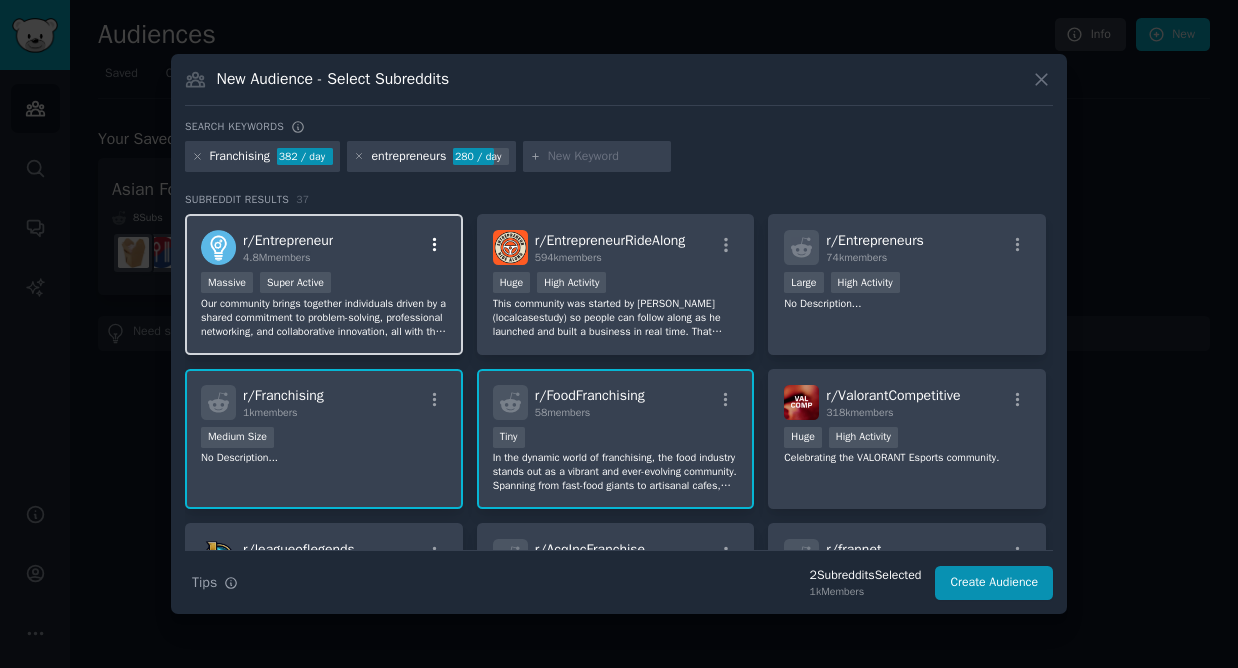 click 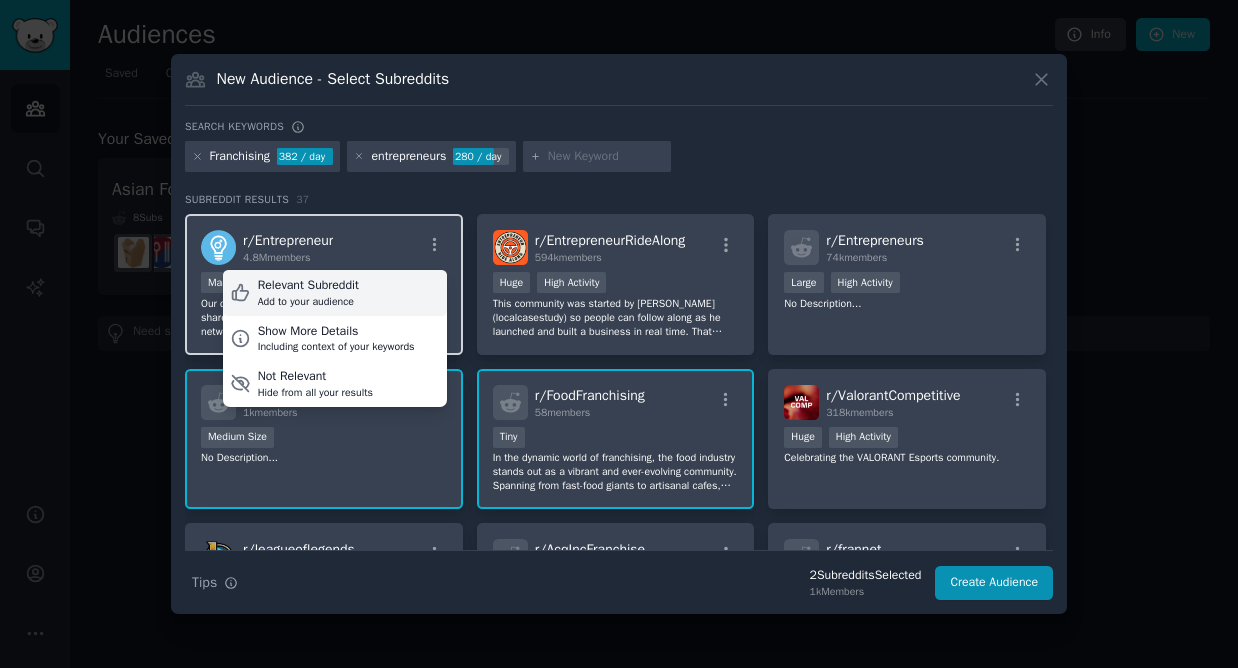 click on "Relevant Subreddit Add to your audience" at bounding box center [335, 293] 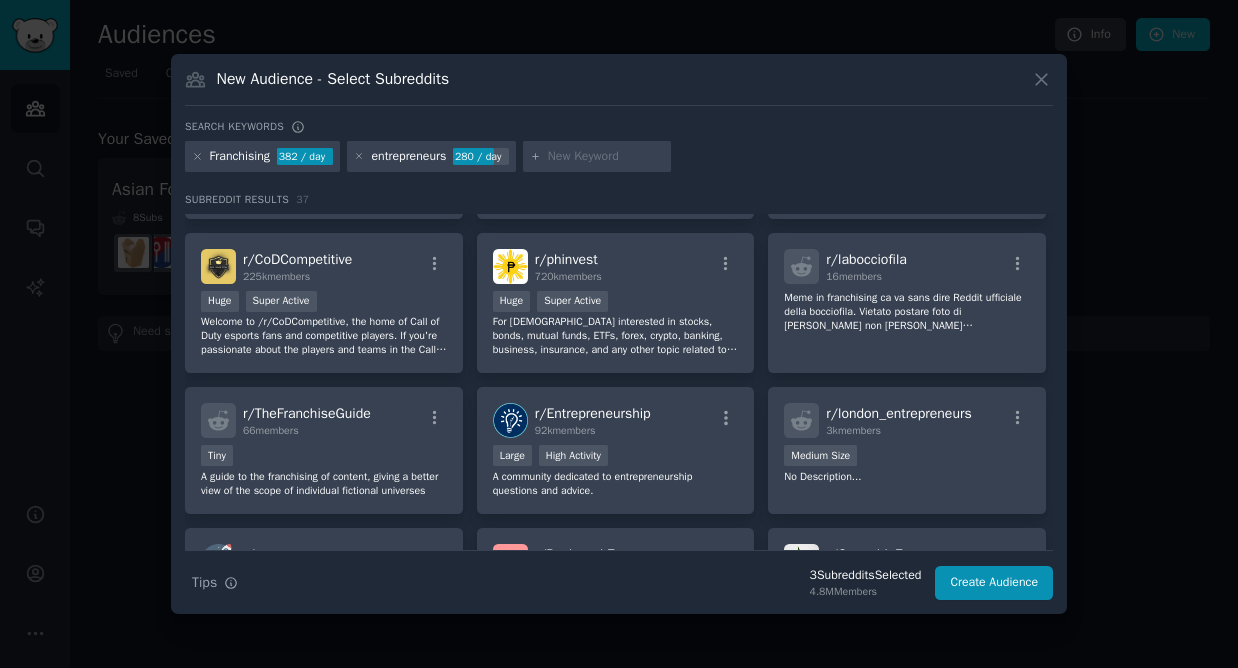 scroll, scrollTop: 436, scrollLeft: 0, axis: vertical 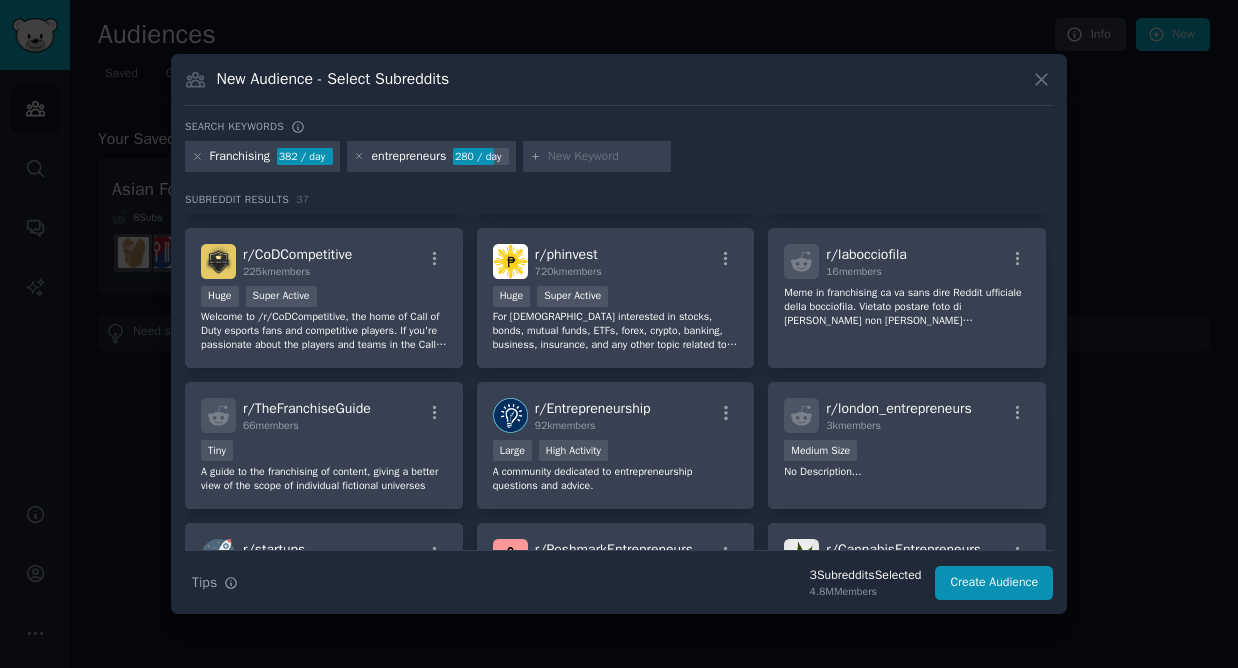 click at bounding box center [606, 157] 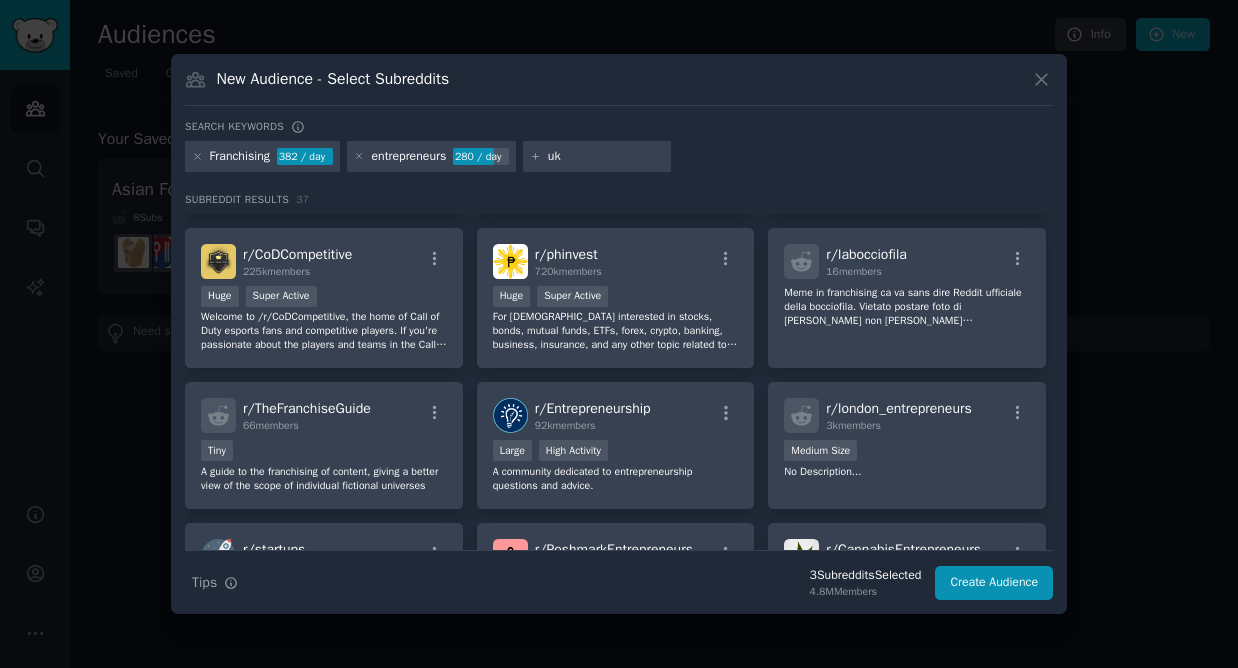 type on "u" 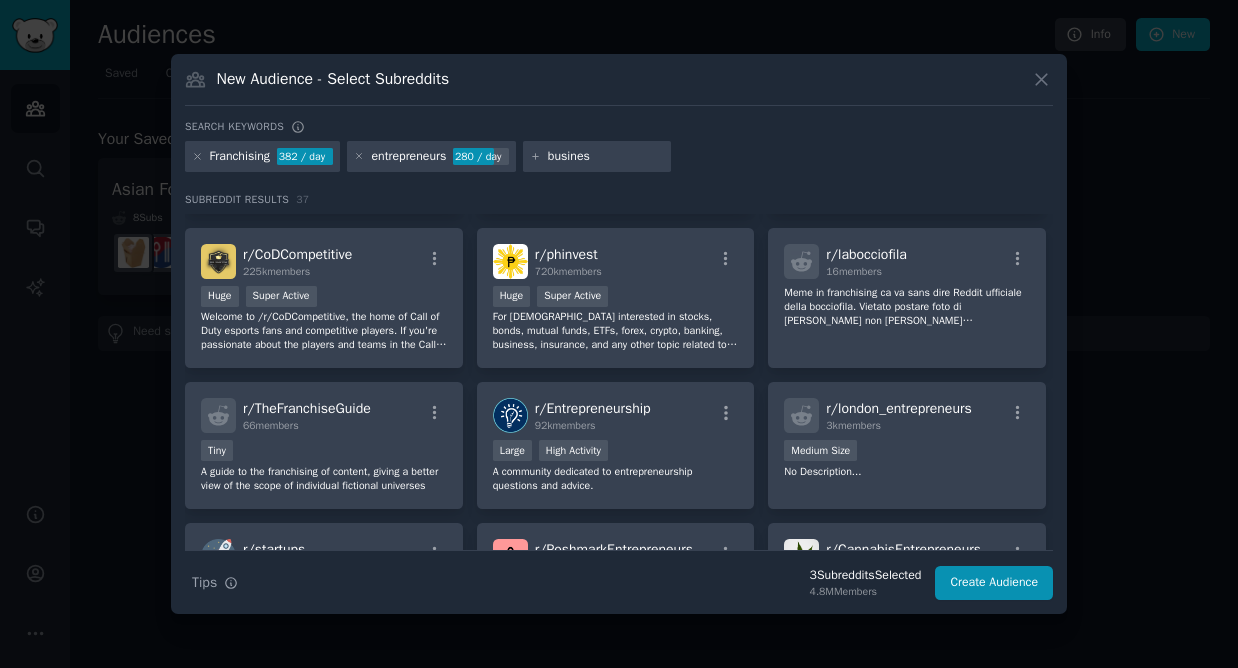 type on "business" 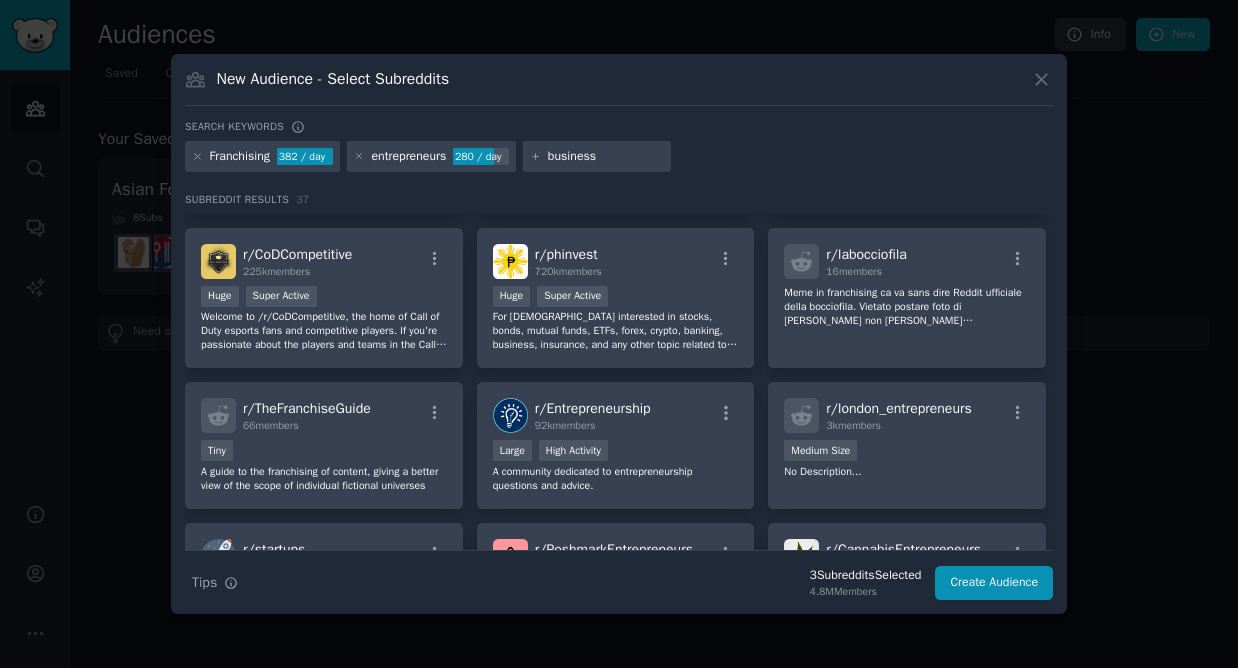 type 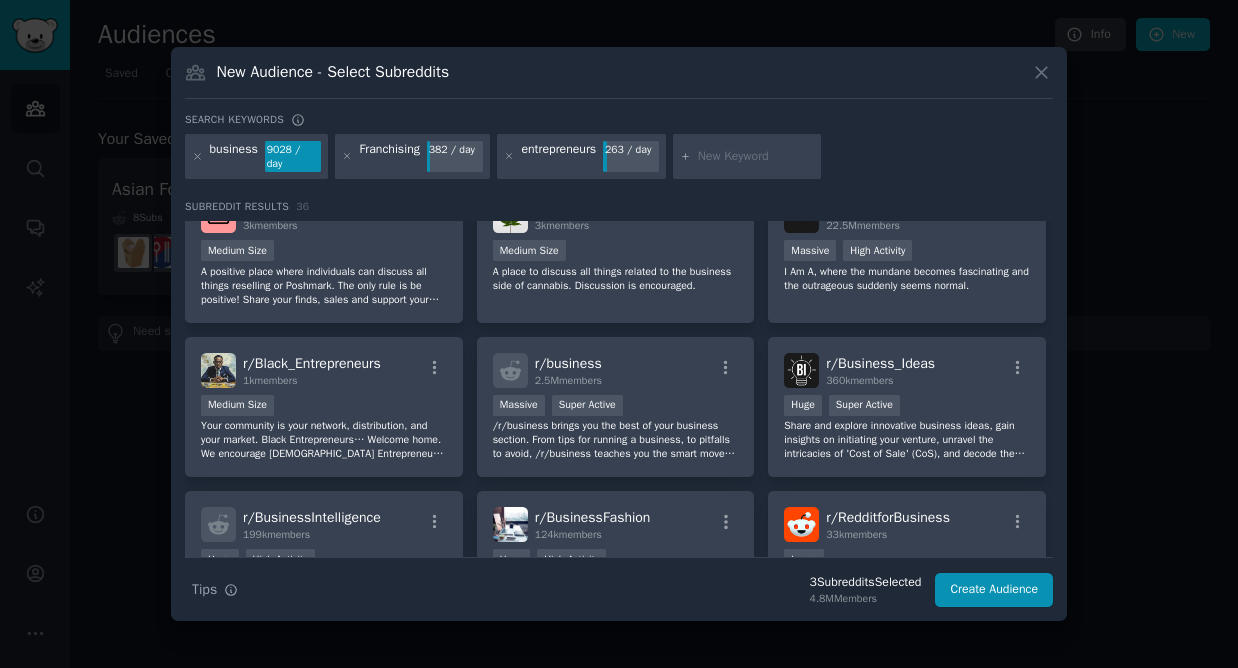 scroll, scrollTop: 984, scrollLeft: 0, axis: vertical 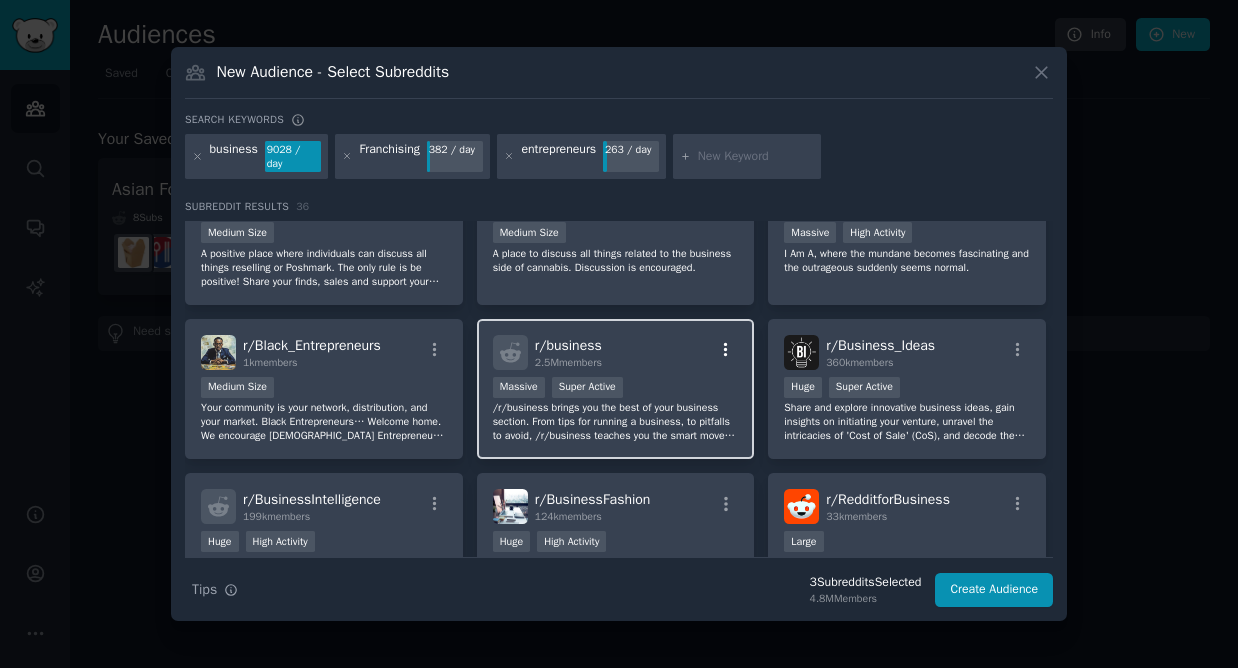 click 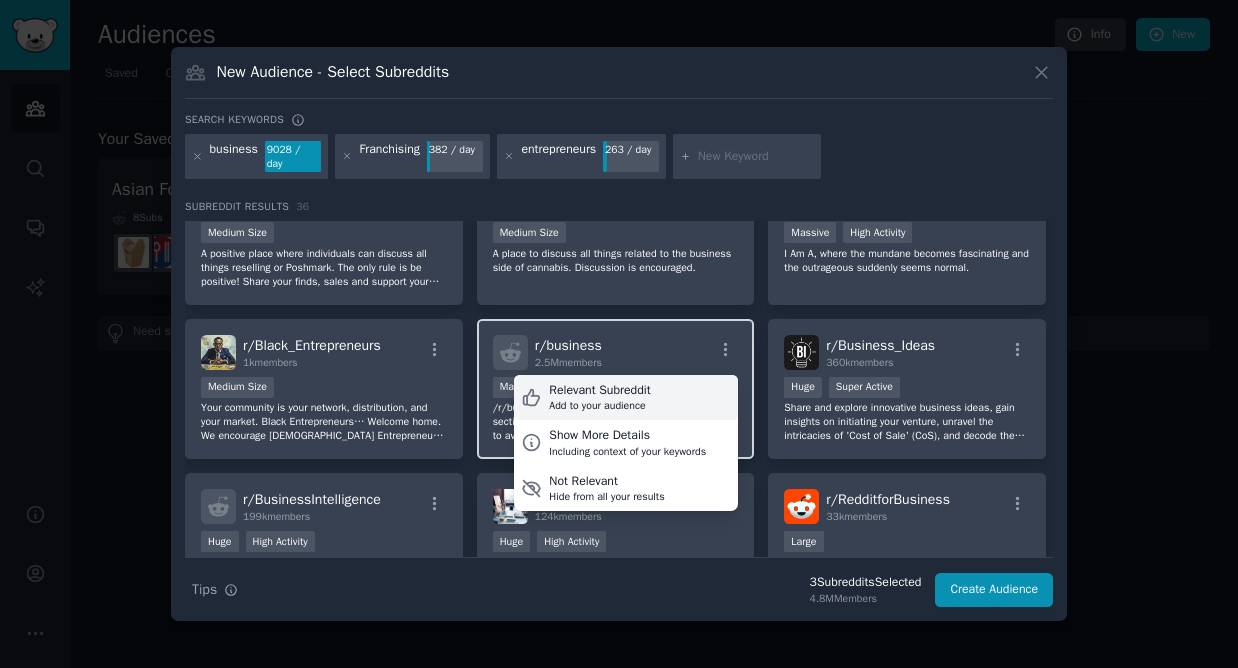 click on "Relevant Subreddit Add to your audience" at bounding box center [626, 398] 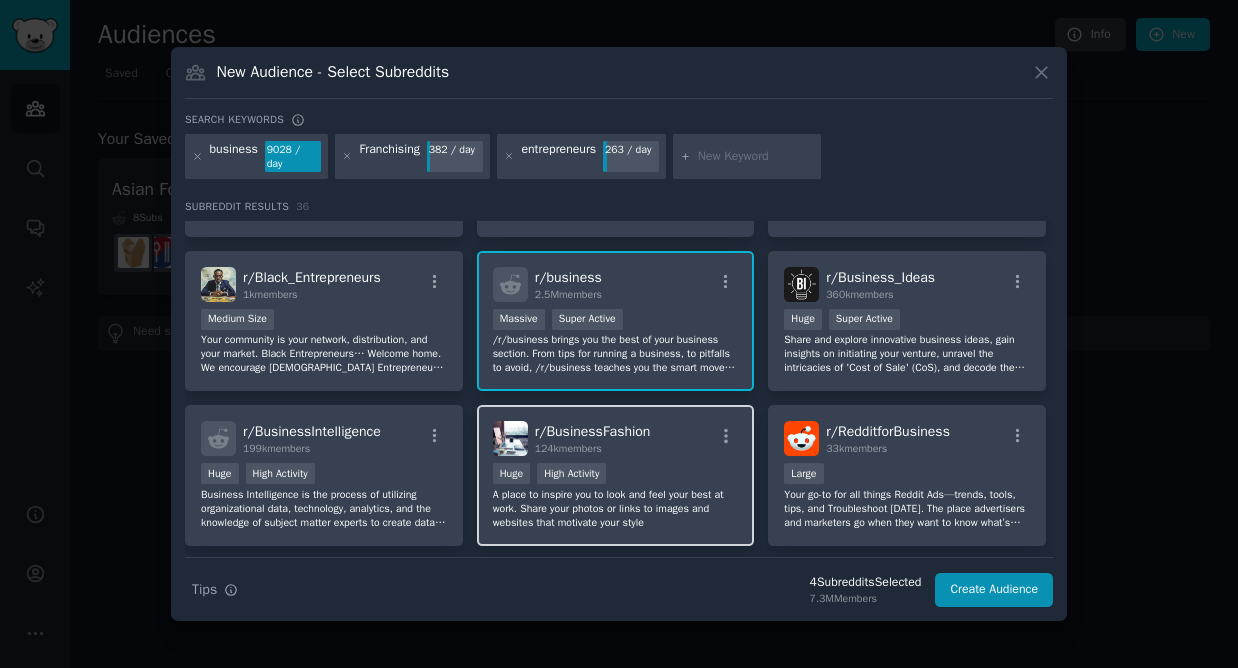 scroll, scrollTop: 966, scrollLeft: 0, axis: vertical 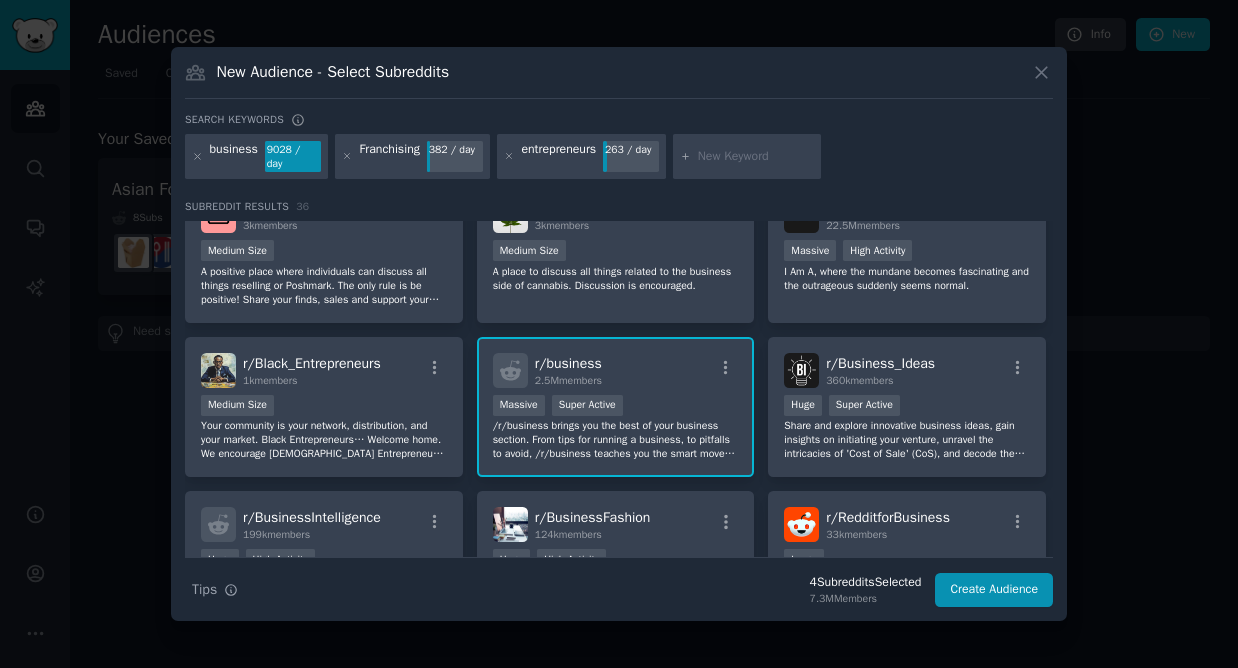 click on "Subreddit Results 36" at bounding box center [619, 207] 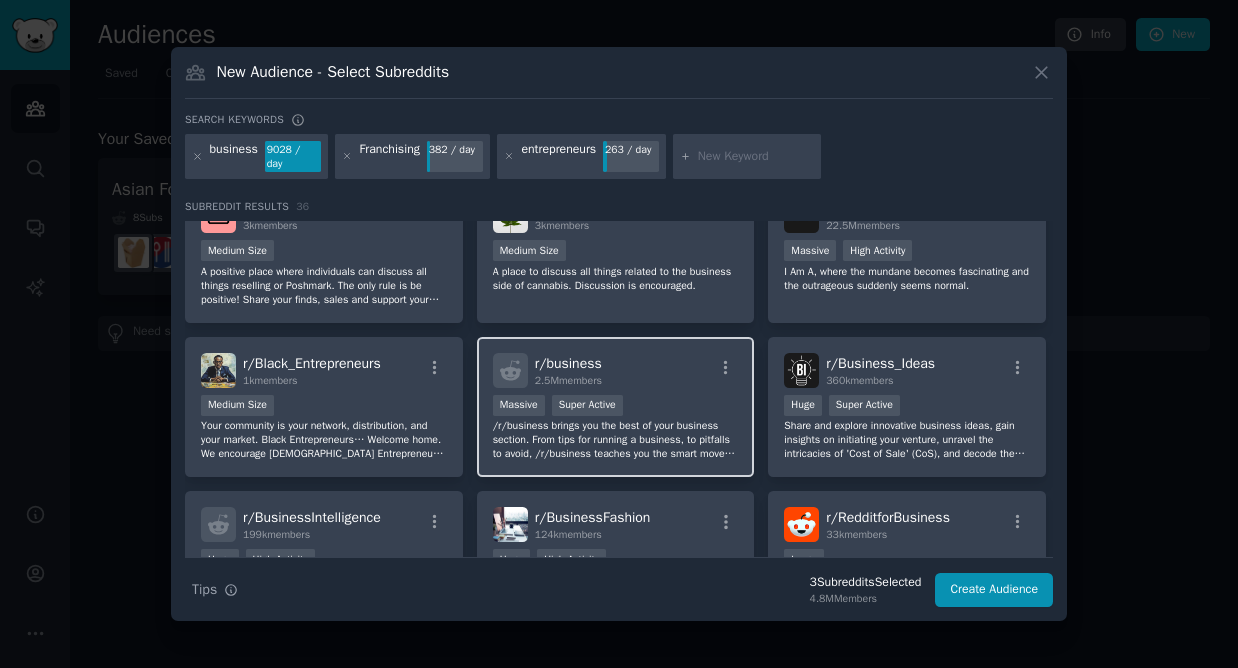 click on "r/ business 2.5M  members Massive Super Active /r/business brings you the best of your business section. From tips for running a business, to pitfalls to avoid, /r/business teaches you the smart moves and helps you dodge the foolish." at bounding box center (616, 407) 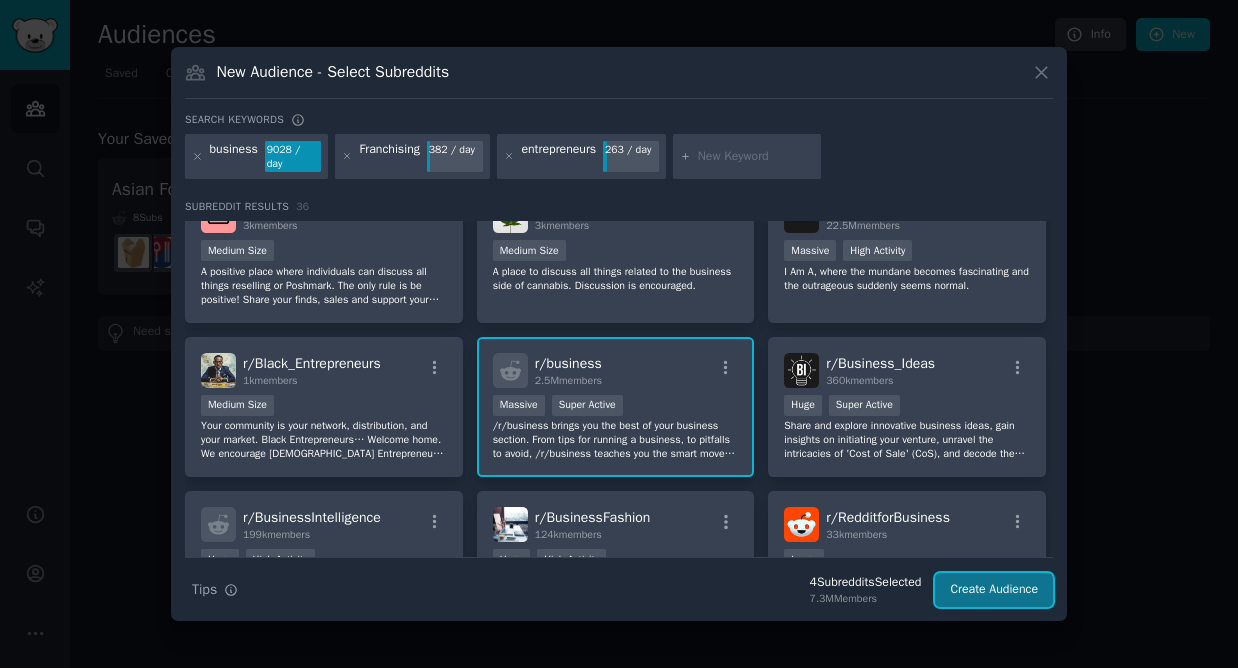 click on "Create Audience" at bounding box center [994, 590] 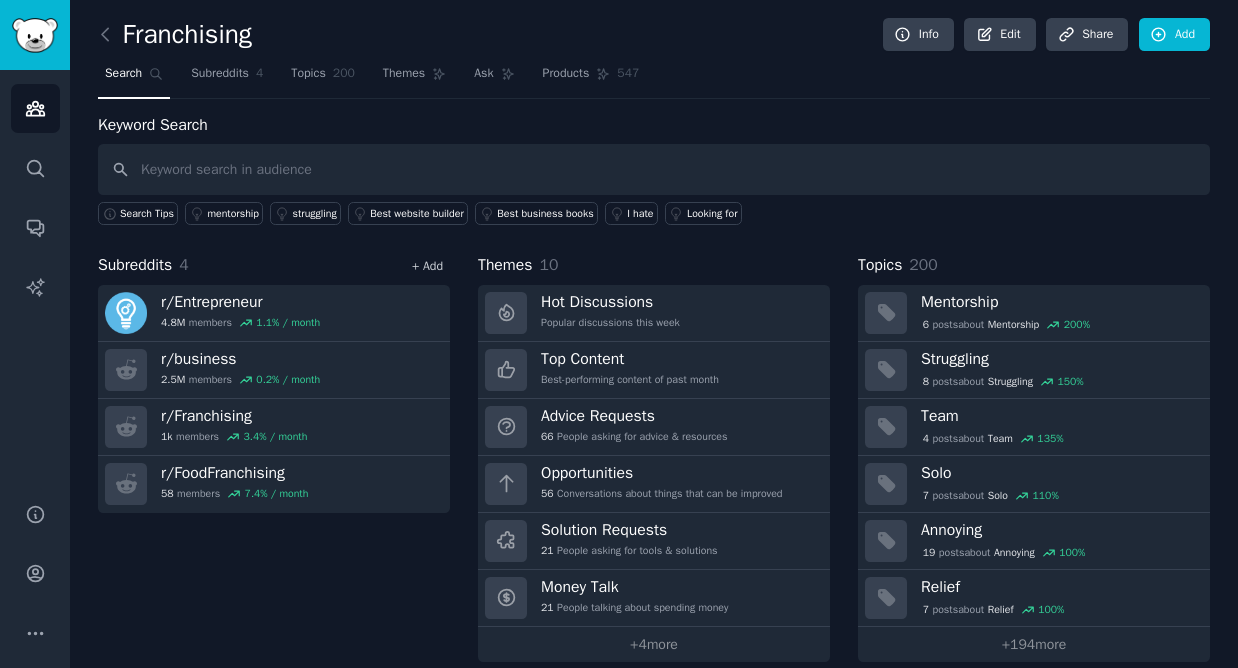 click on "+ Add" at bounding box center [427, 266] 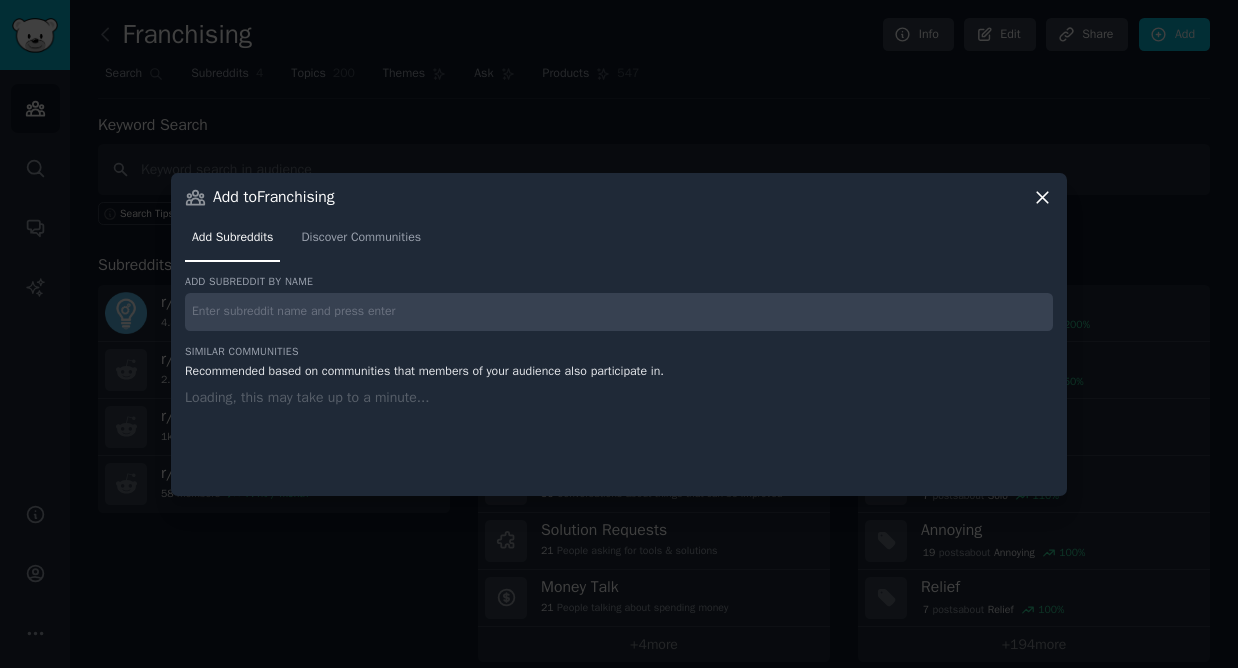 click at bounding box center (619, 312) 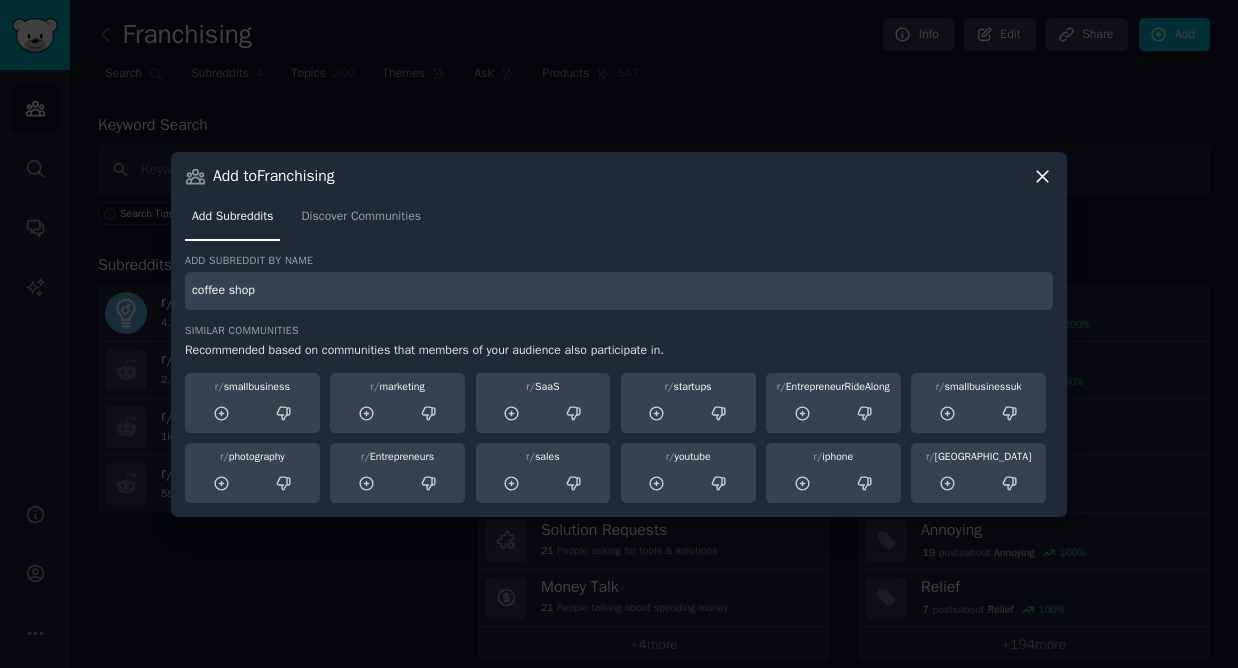 type on "coffee shop" 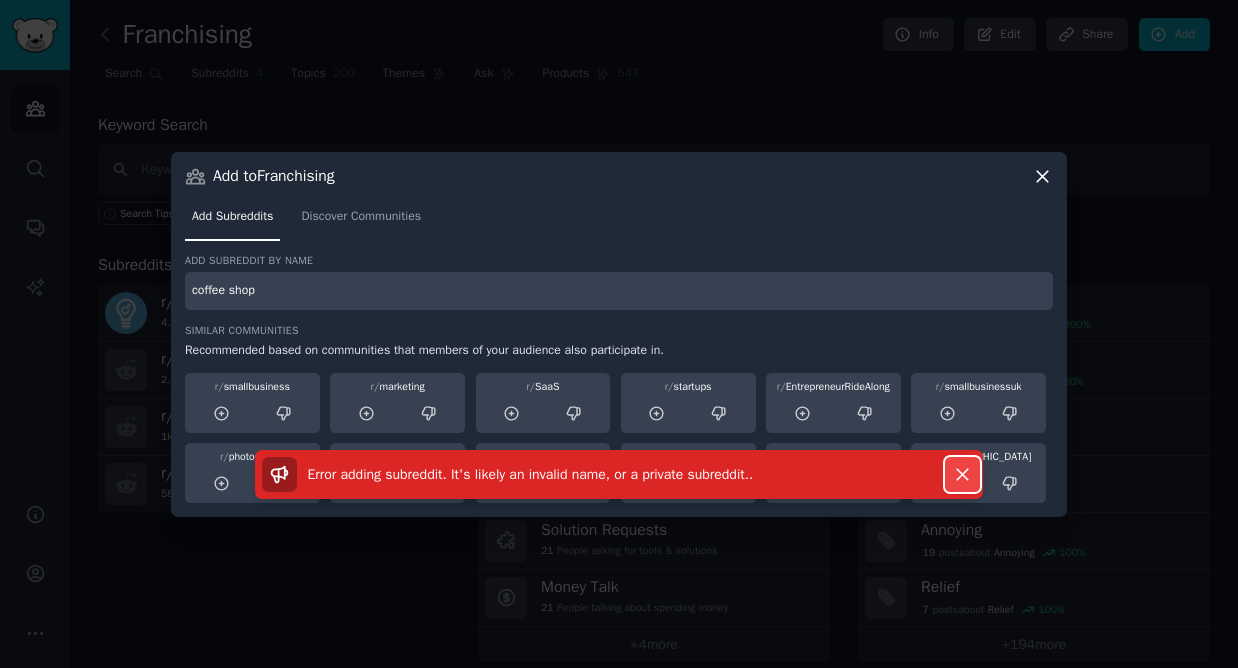 click 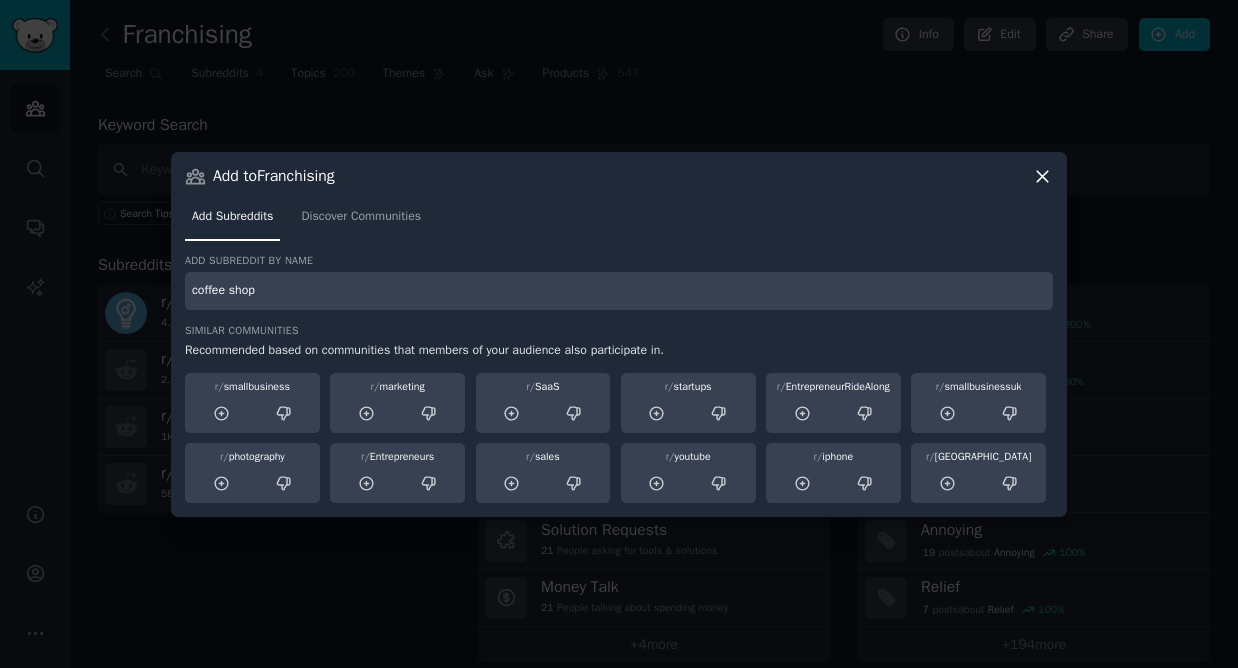 click on "coffee shop" at bounding box center [619, 291] 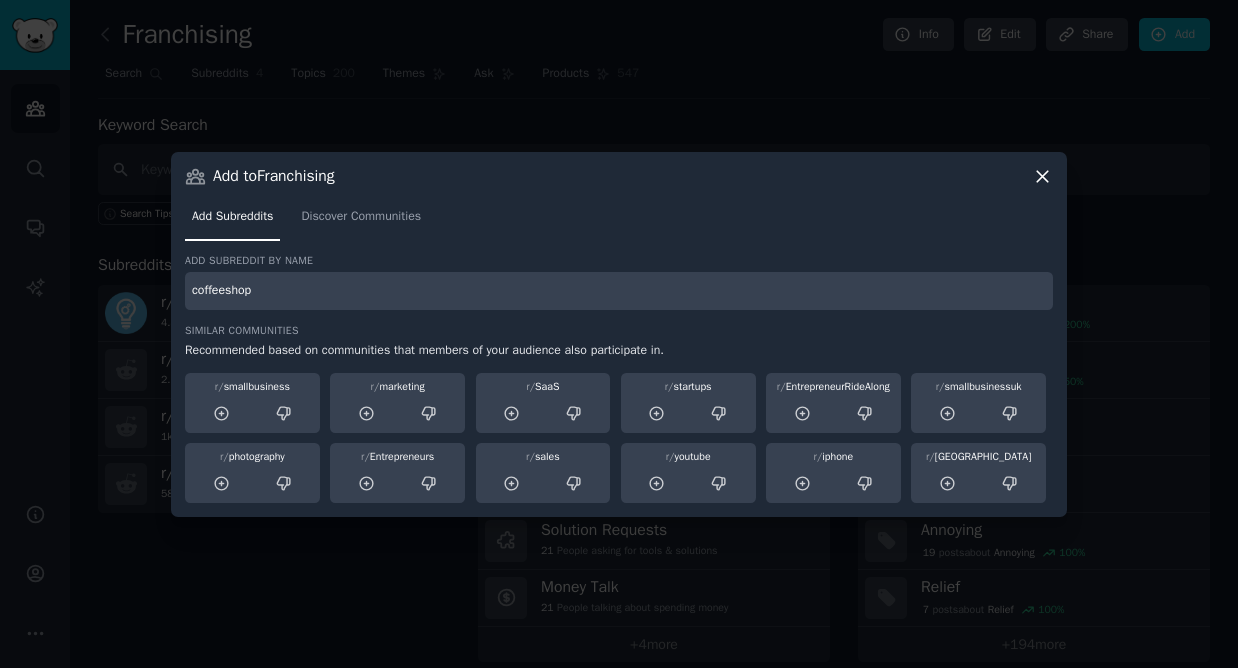 type on "coffeeshop" 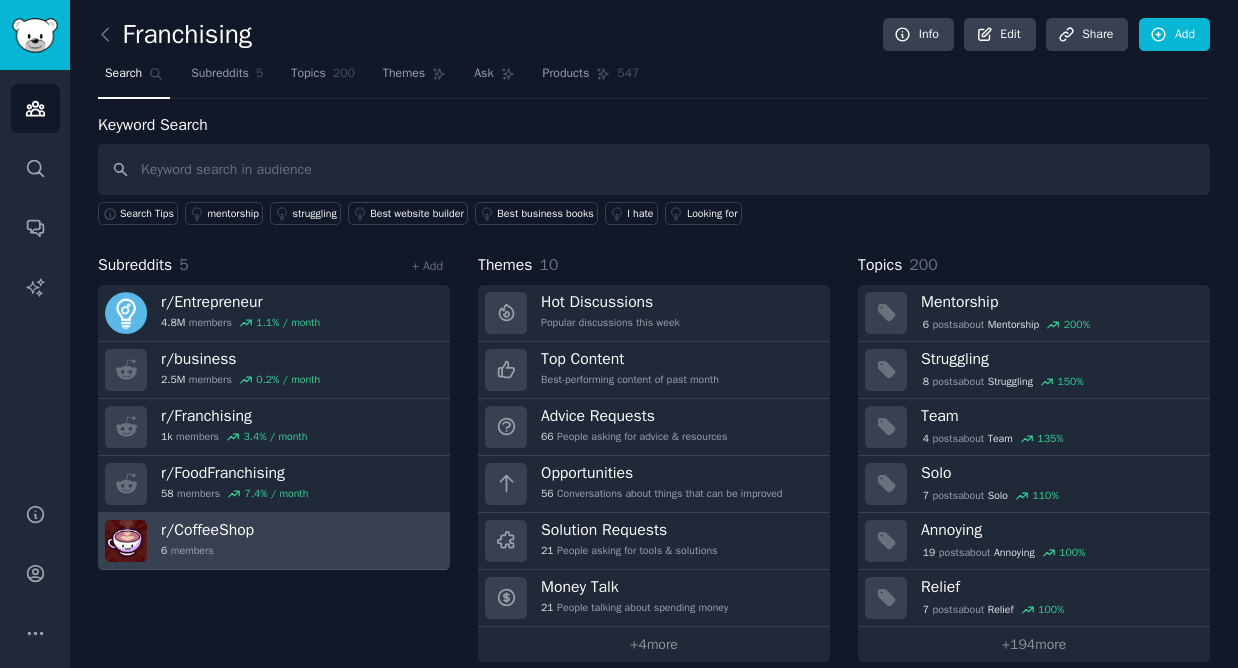 click on "r/ CoffeeShop 6  members" at bounding box center [274, 541] 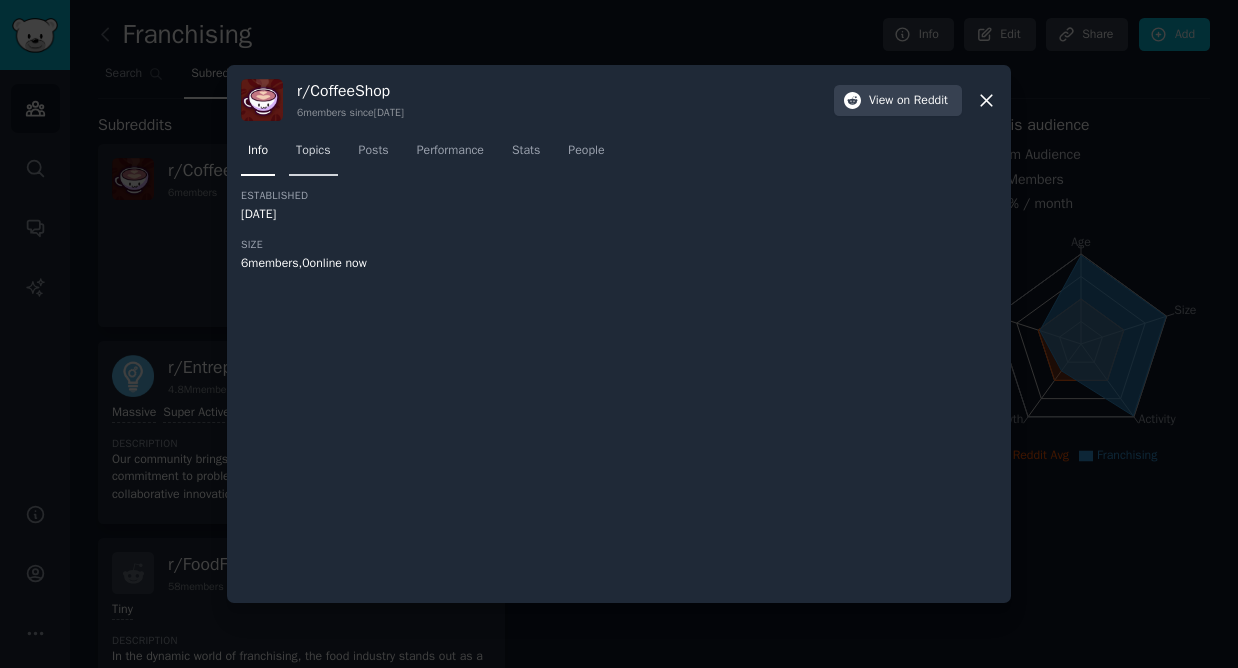 click on "Topics" at bounding box center (313, 151) 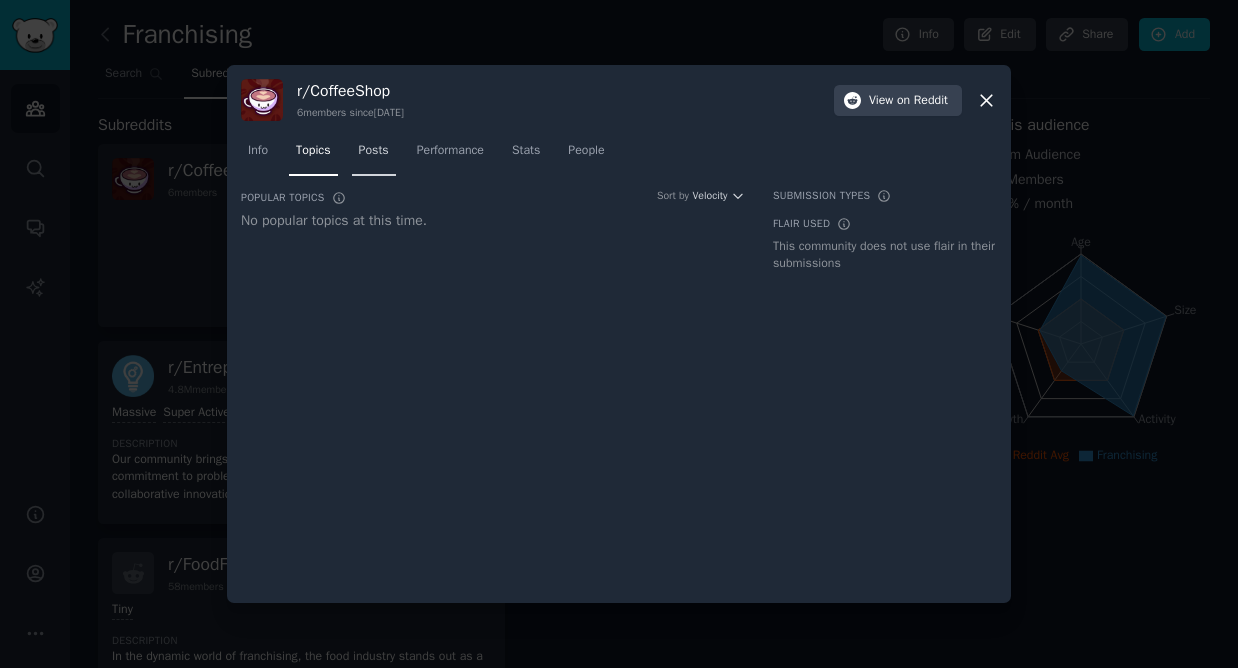 click on "Posts" at bounding box center [374, 151] 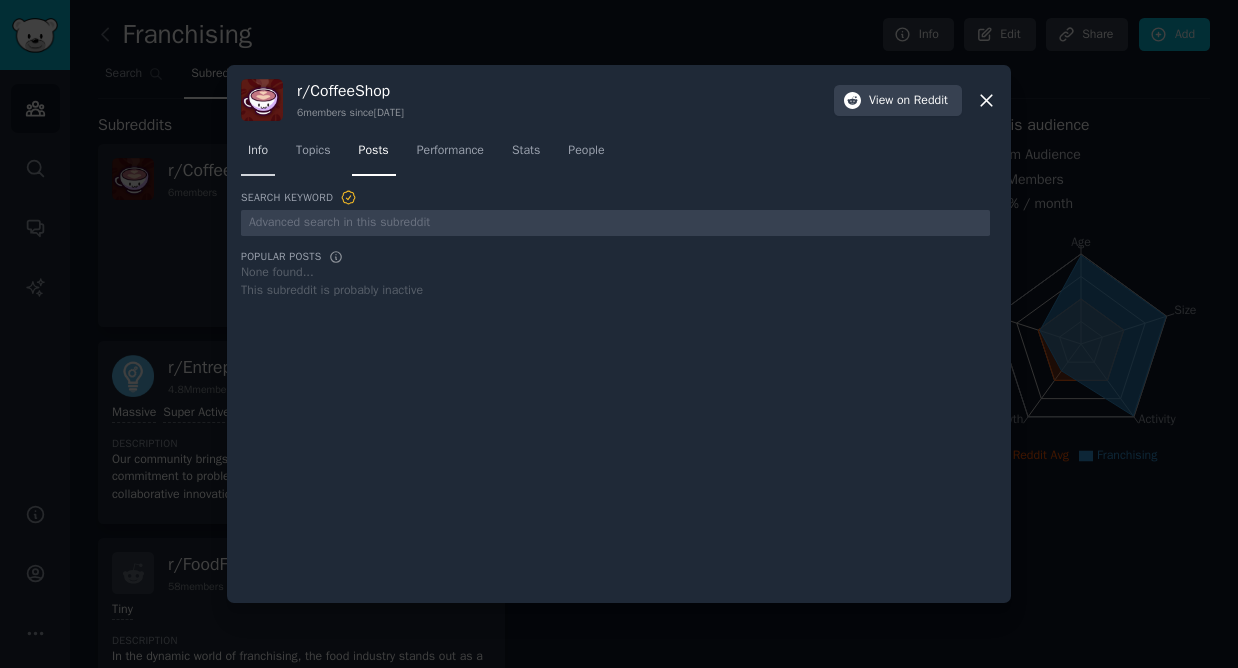 click on "Info" at bounding box center (258, 151) 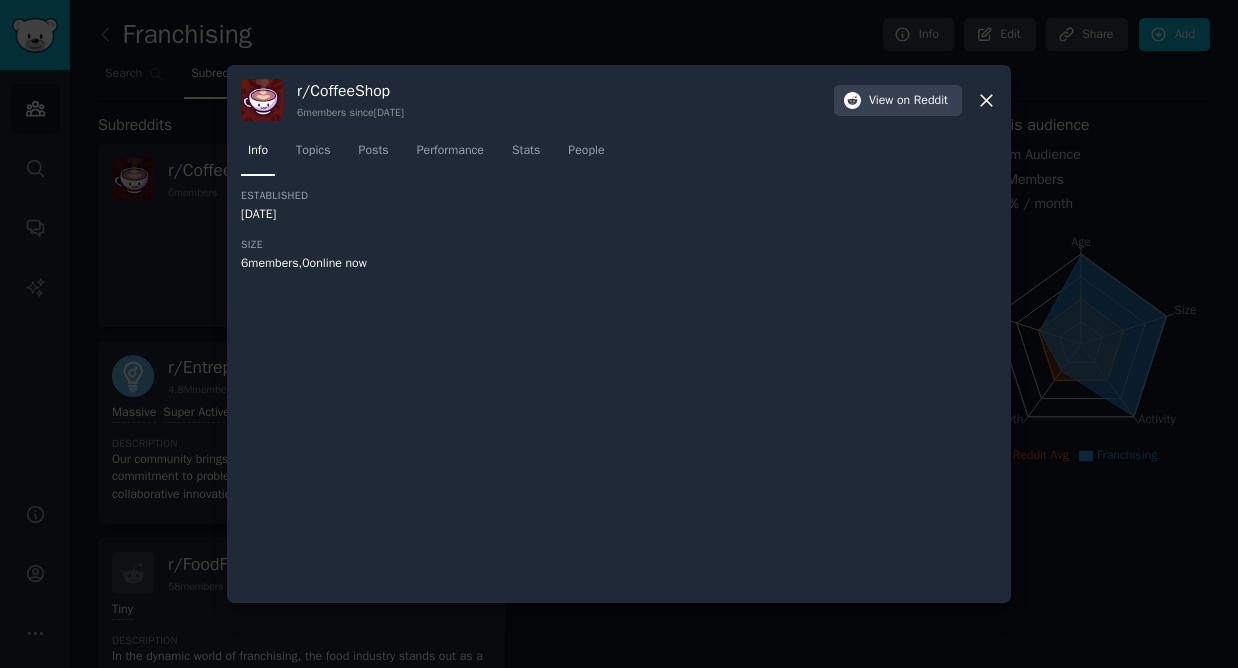 click 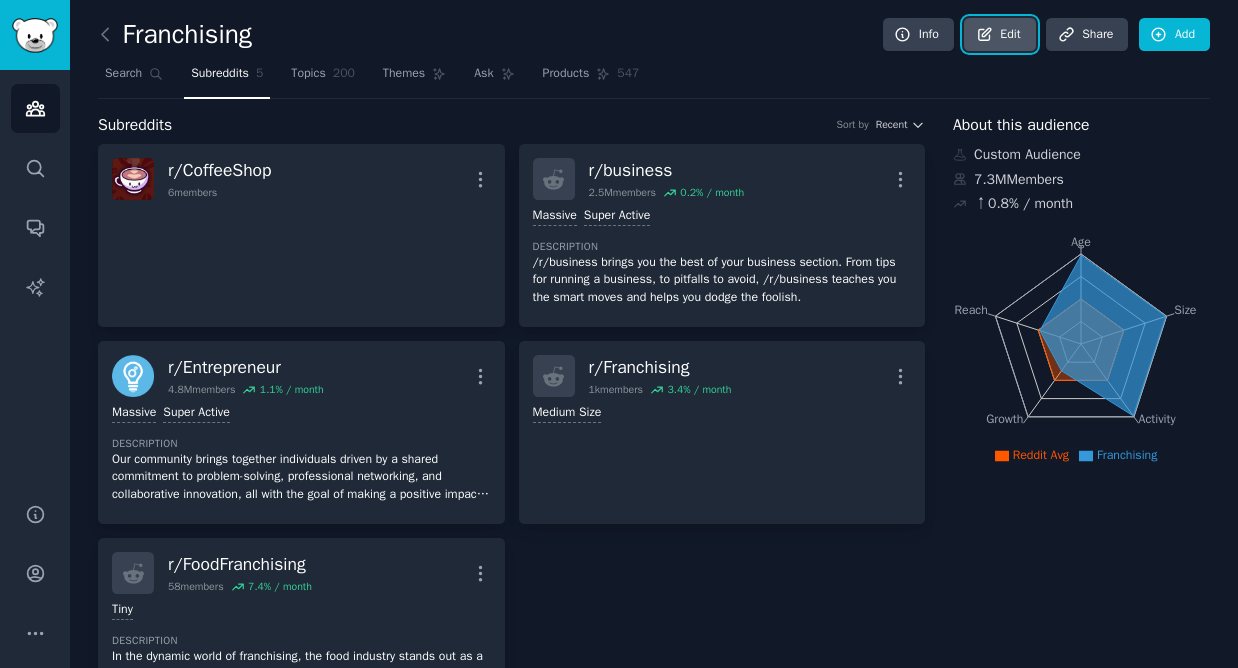 click on "Edit" at bounding box center (999, 35) 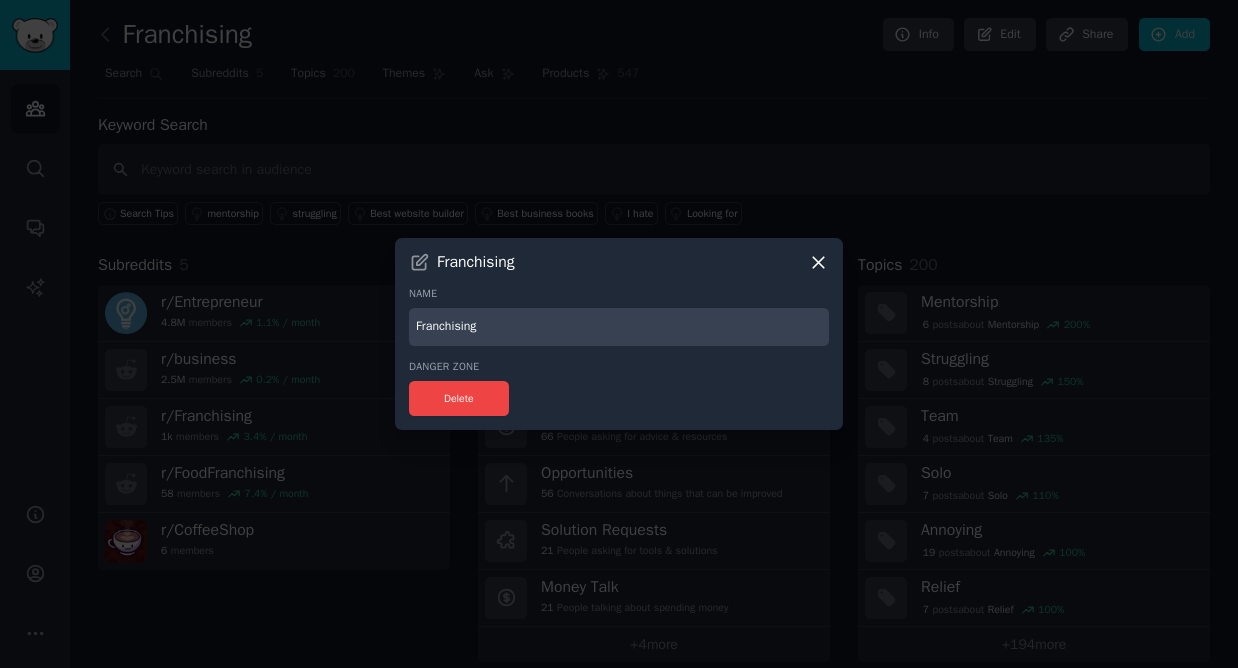 click 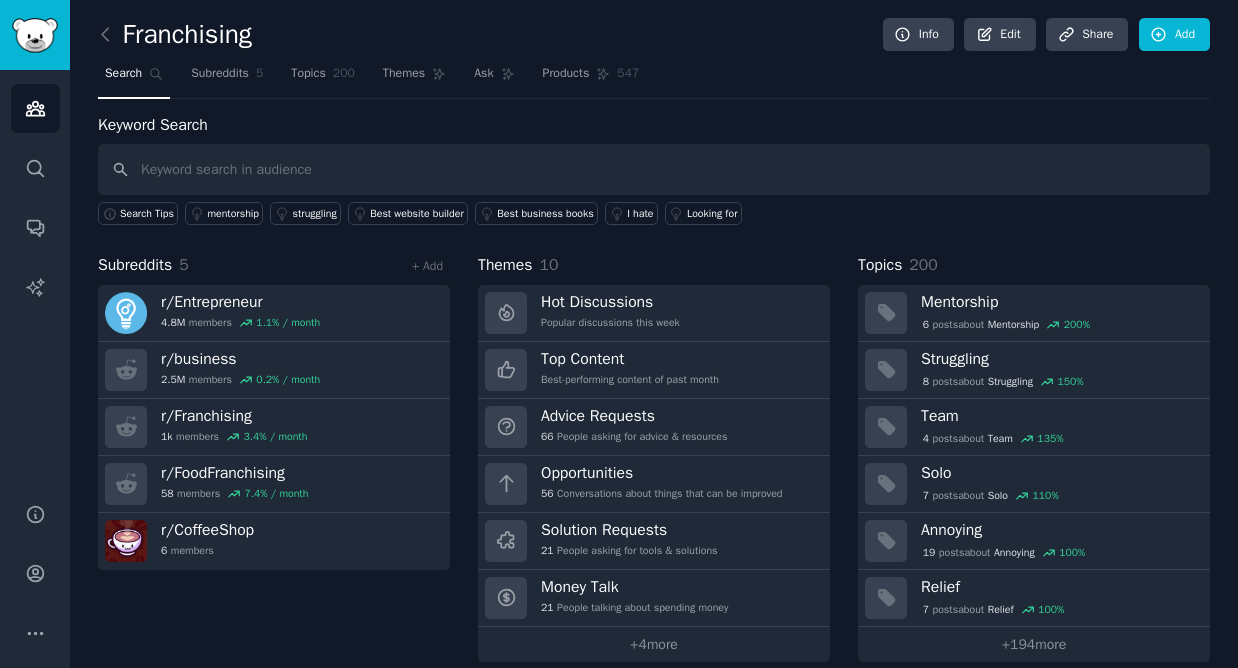 click on "Subreddits" at bounding box center [135, 265] 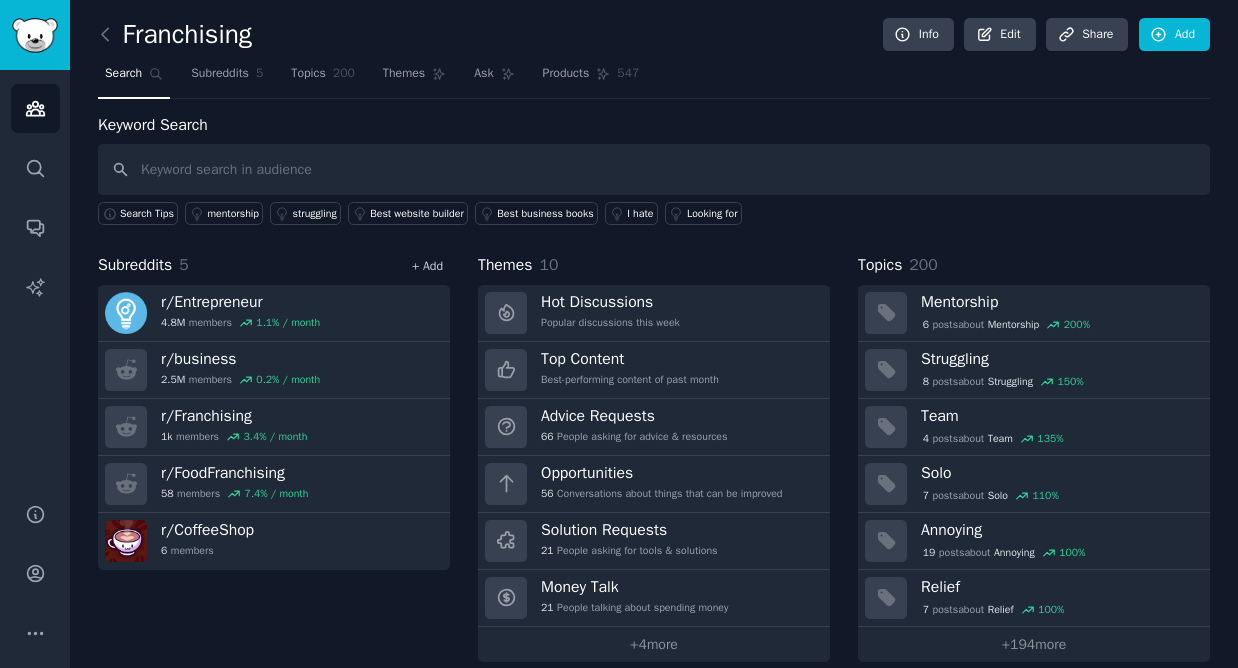click on "+ Add" at bounding box center [427, 266] 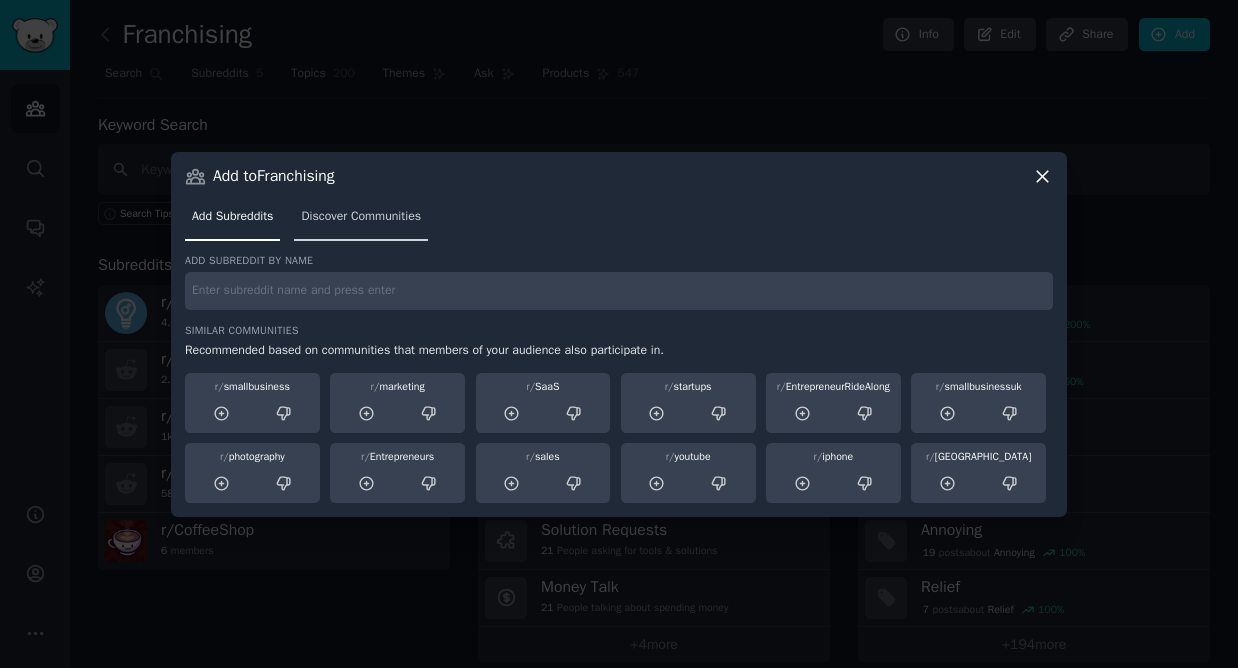 click on "Discover Communities" at bounding box center [361, 217] 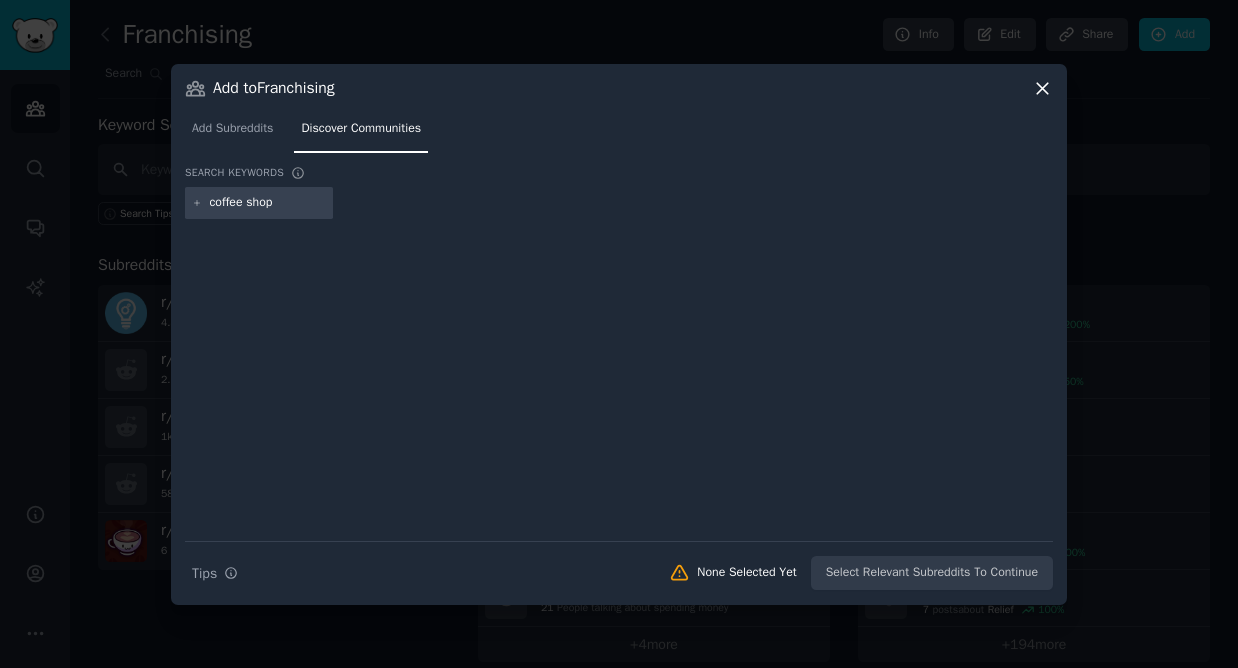 type on "coffee shops" 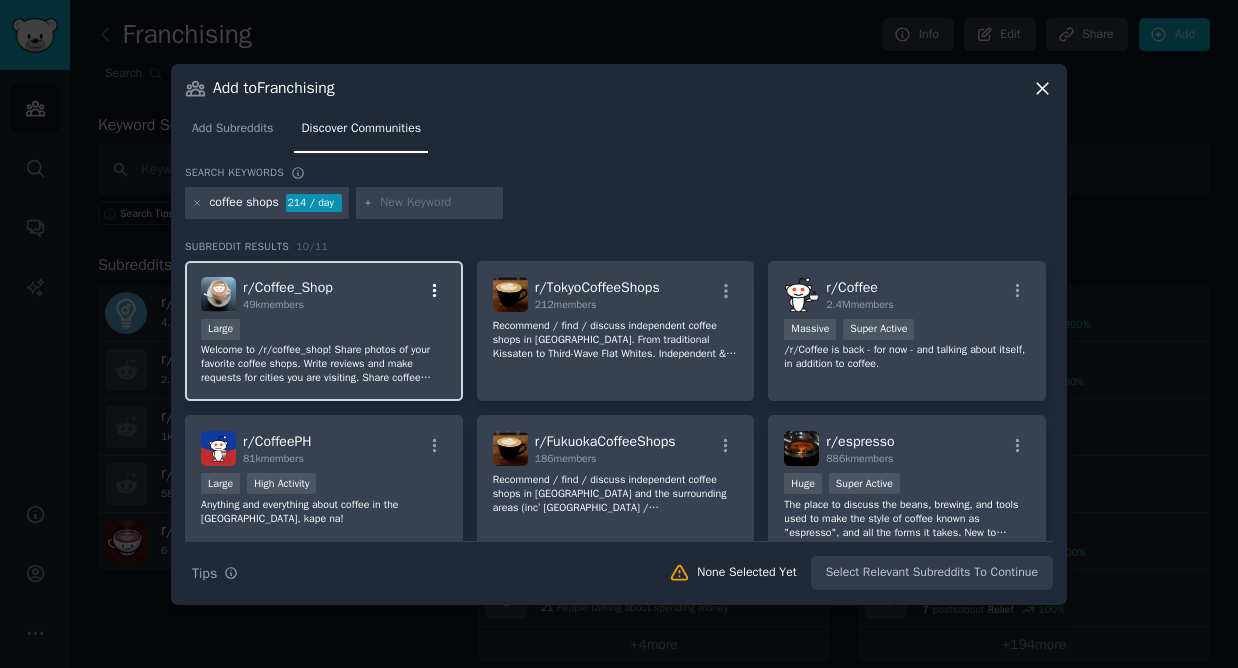 click 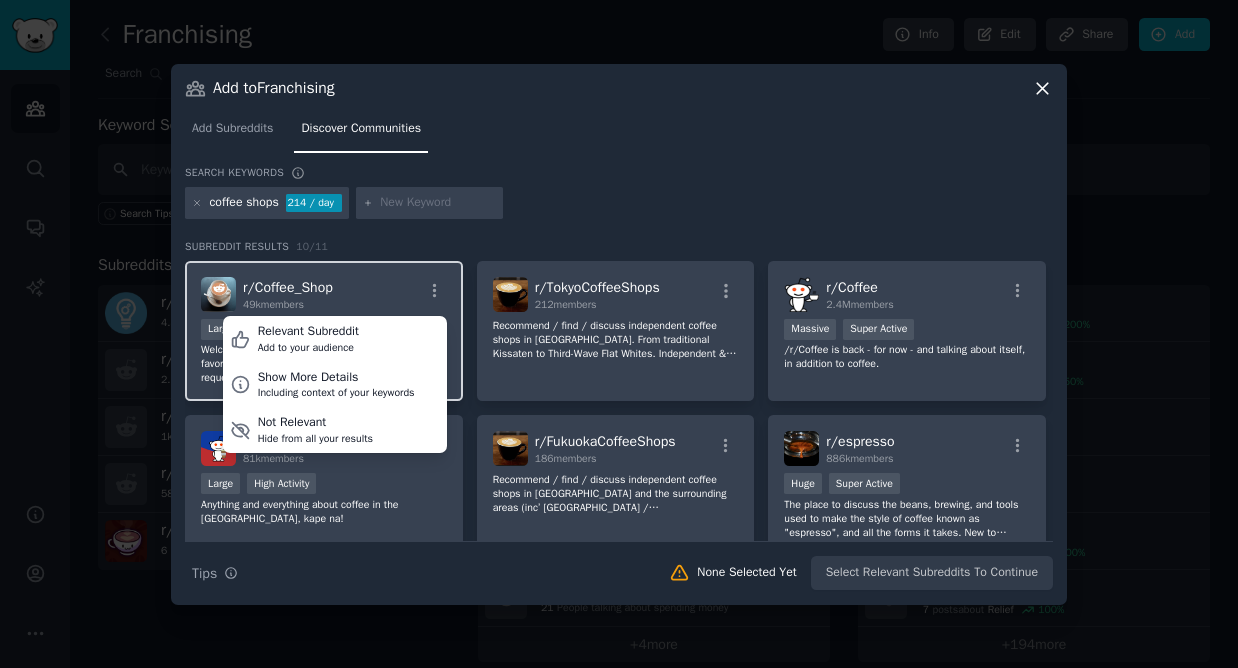 click on "r/ Coffee_Shop 49k  members Relevant Subreddit Add to your audience Show More Details Including context of your keywords Not Relevant Hide from all your results" at bounding box center (324, 294) 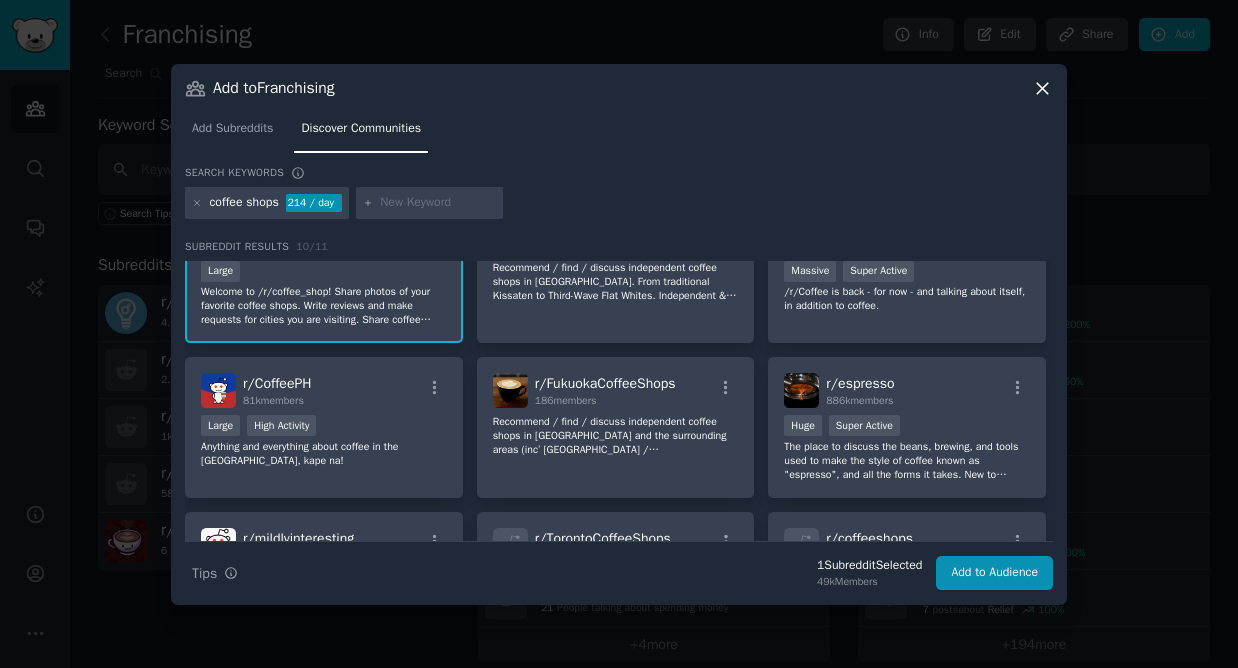 scroll, scrollTop: 0, scrollLeft: 0, axis: both 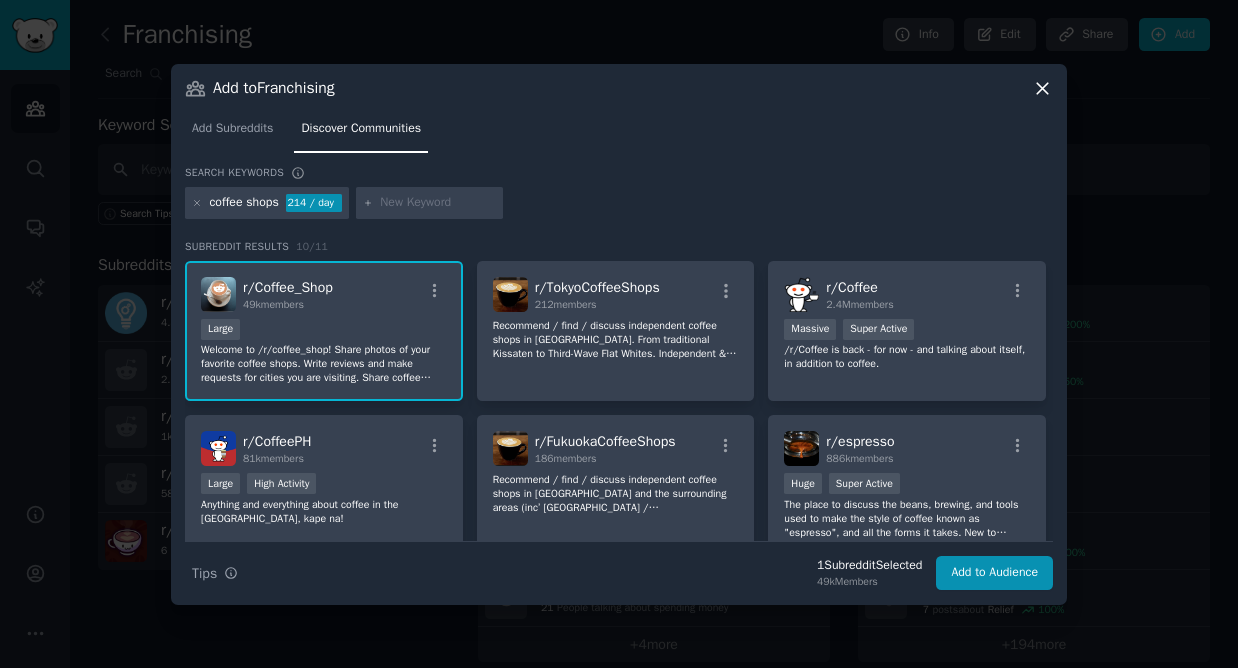 click at bounding box center (438, 203) 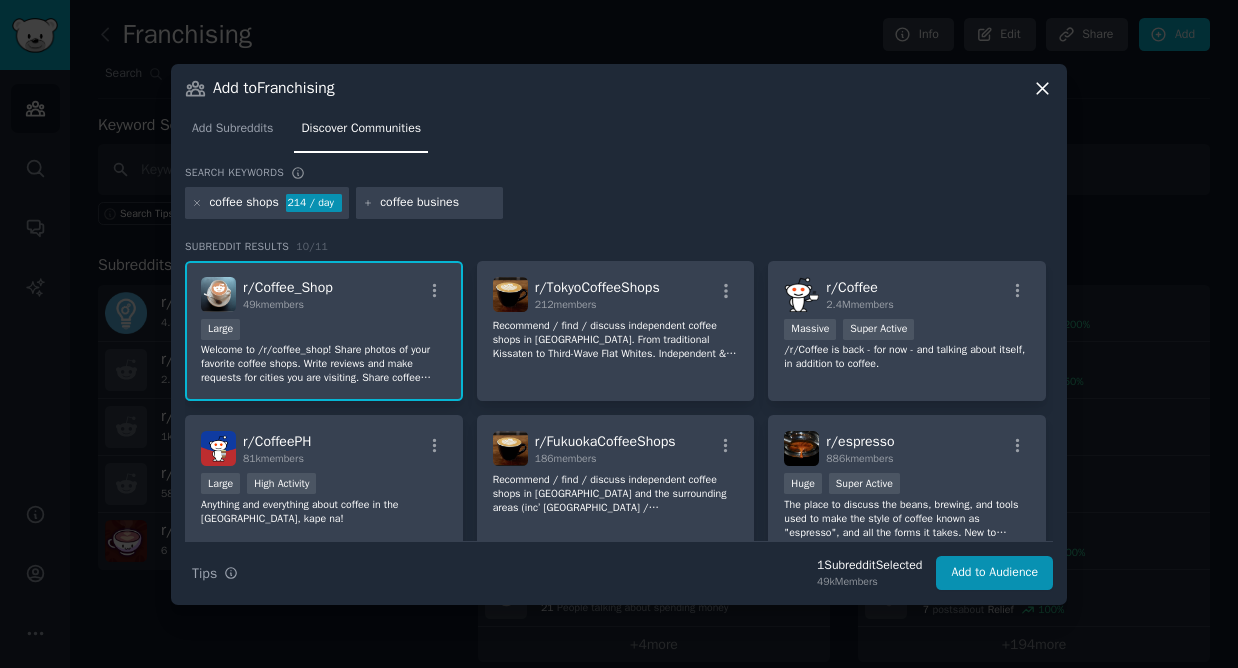 type on "coffee business" 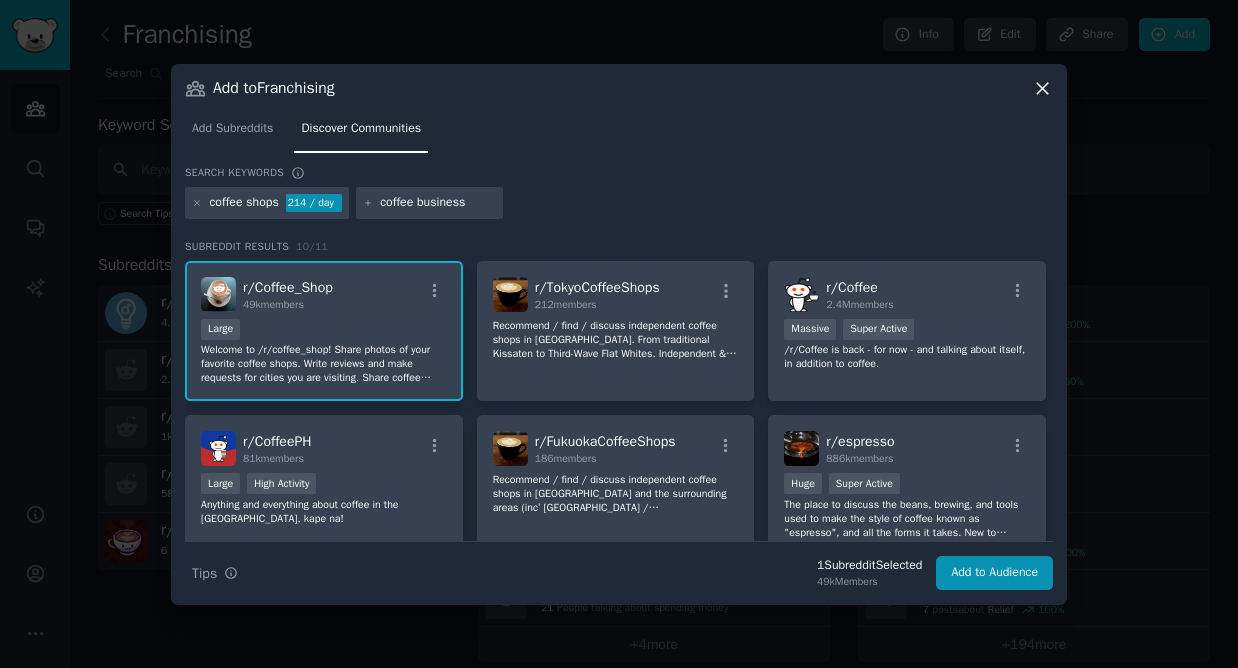 type 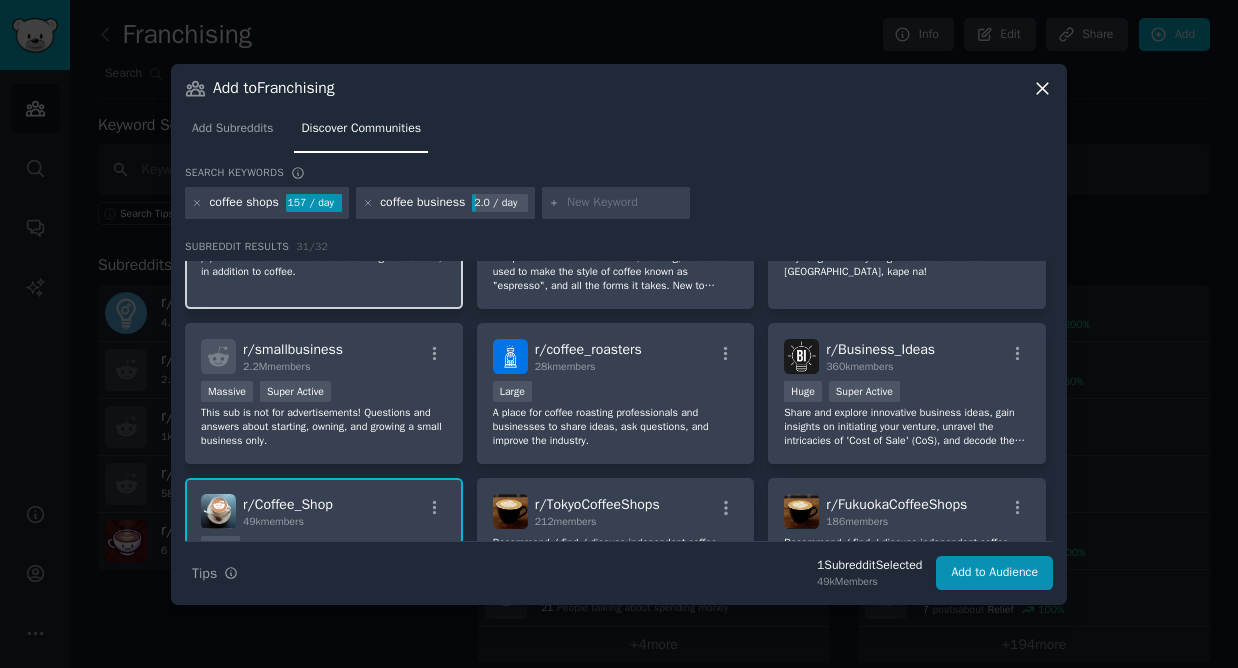 scroll, scrollTop: 96, scrollLeft: 0, axis: vertical 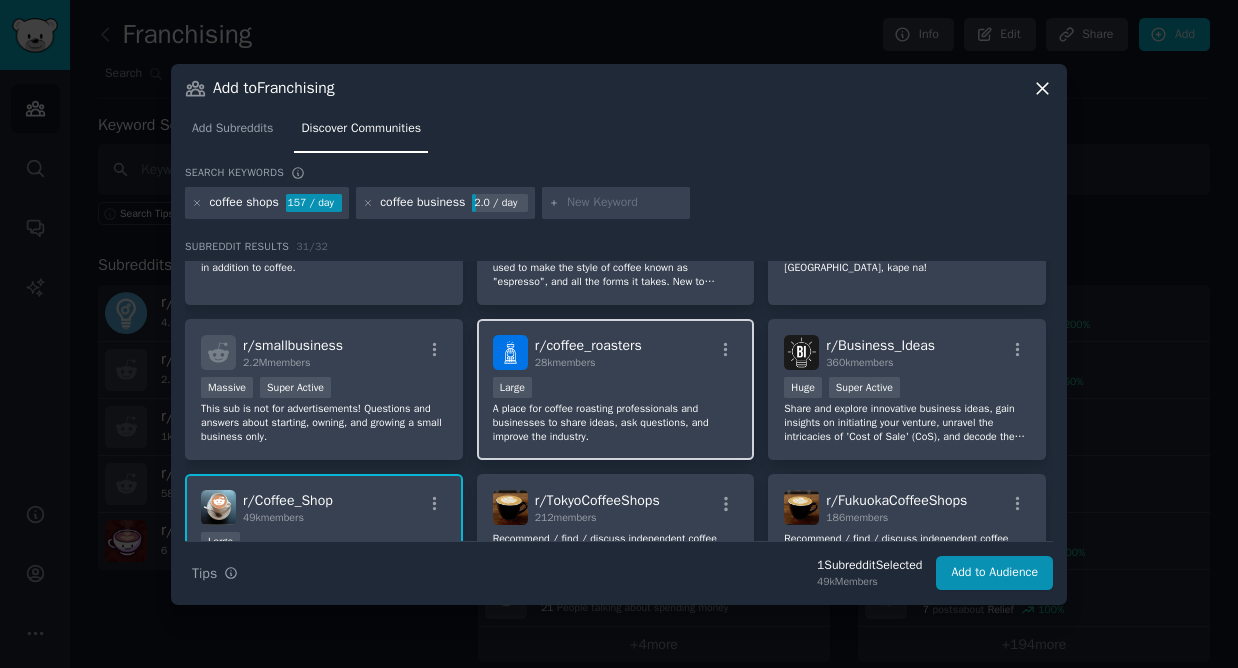 click on "10,000 - 100,000 members Large" at bounding box center [616, 389] 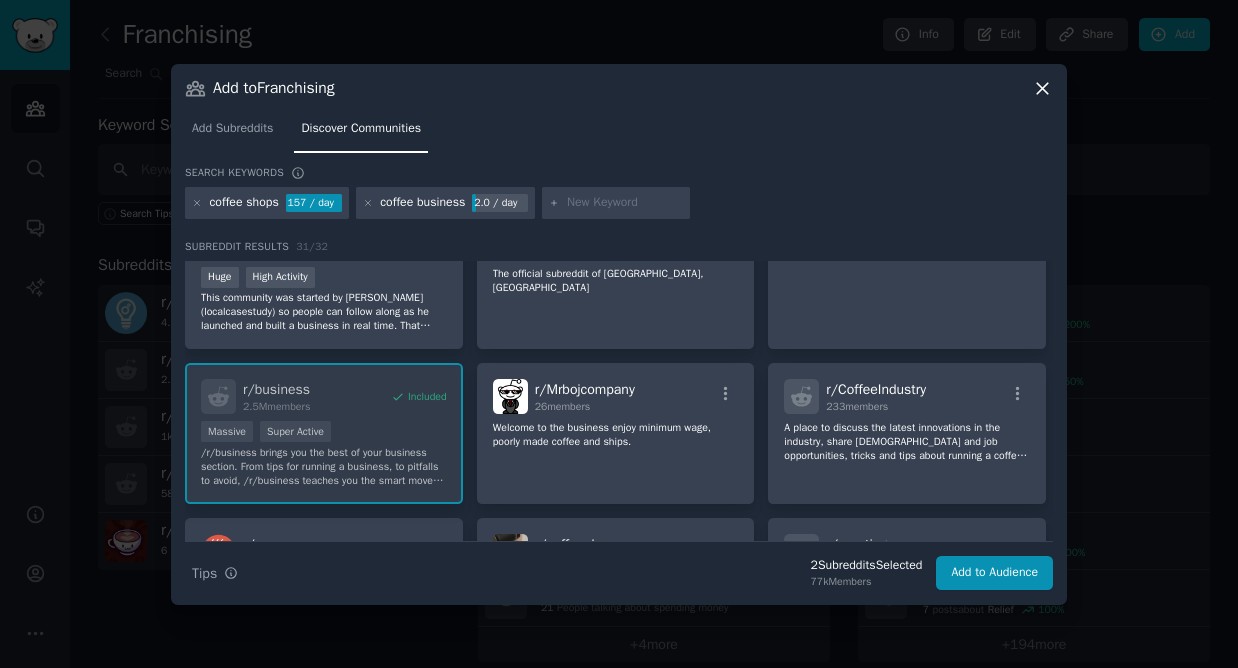 scroll, scrollTop: 674, scrollLeft: 0, axis: vertical 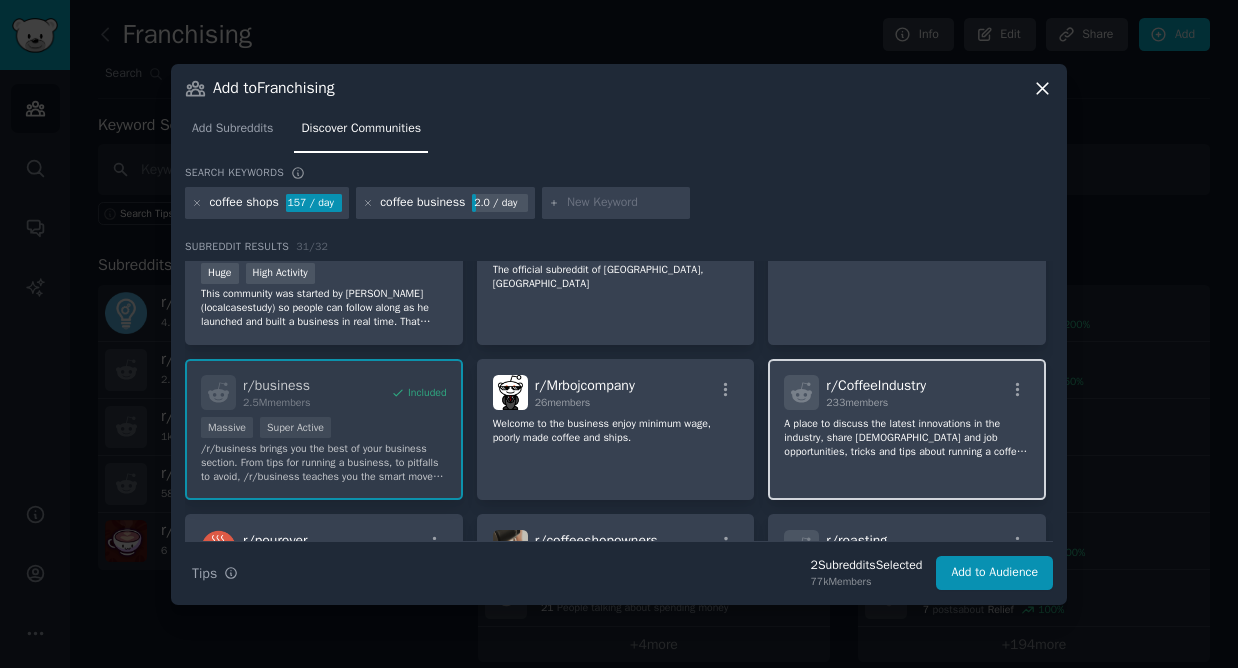 click on "A place to discuss the latest innovations in the industry, share [DEMOGRAPHIC_DATA] and job opportunities, tricks and tips about running a coffee business" 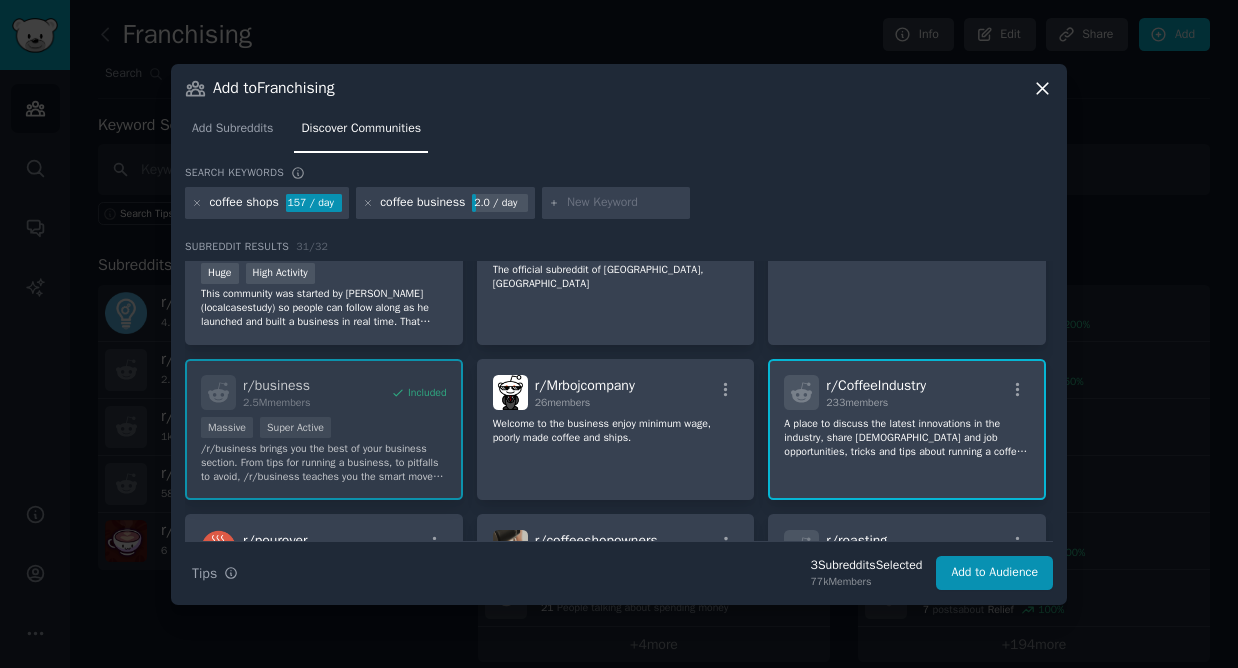 click on "A place to discuss the latest innovations in the industry, share [DEMOGRAPHIC_DATA] and job opportunities, tricks and tips about running a coffee business" 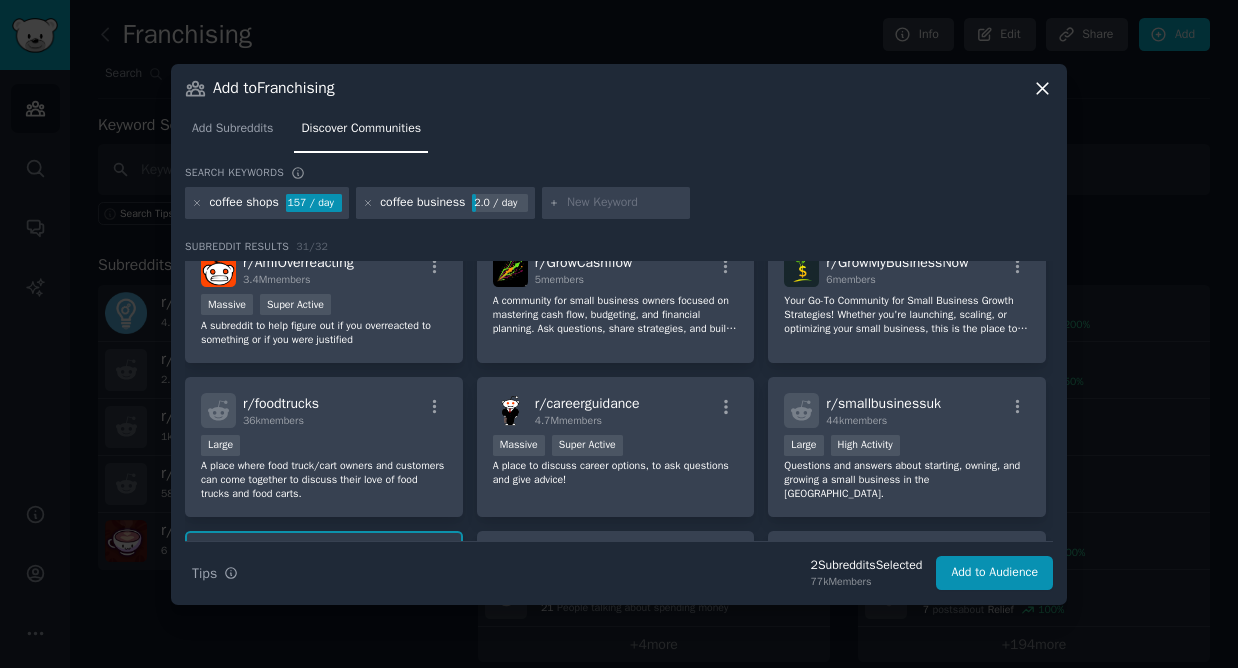 scroll, scrollTop: 1295, scrollLeft: 0, axis: vertical 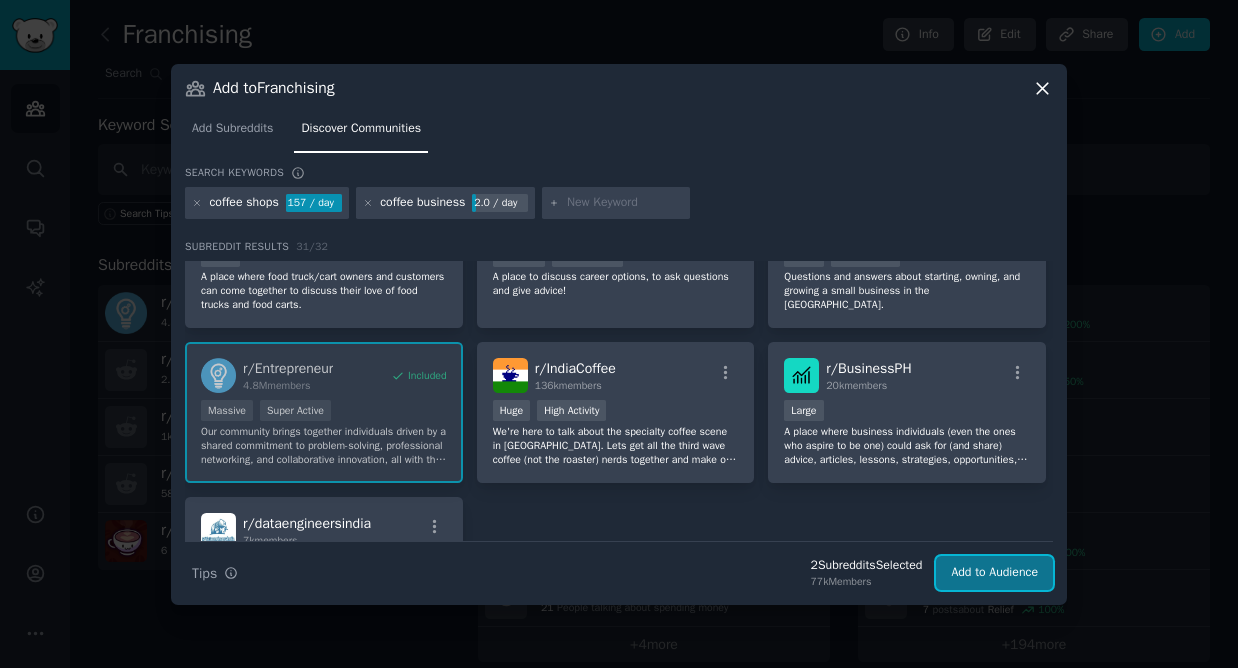 click on "Add to Audience" at bounding box center (994, 573) 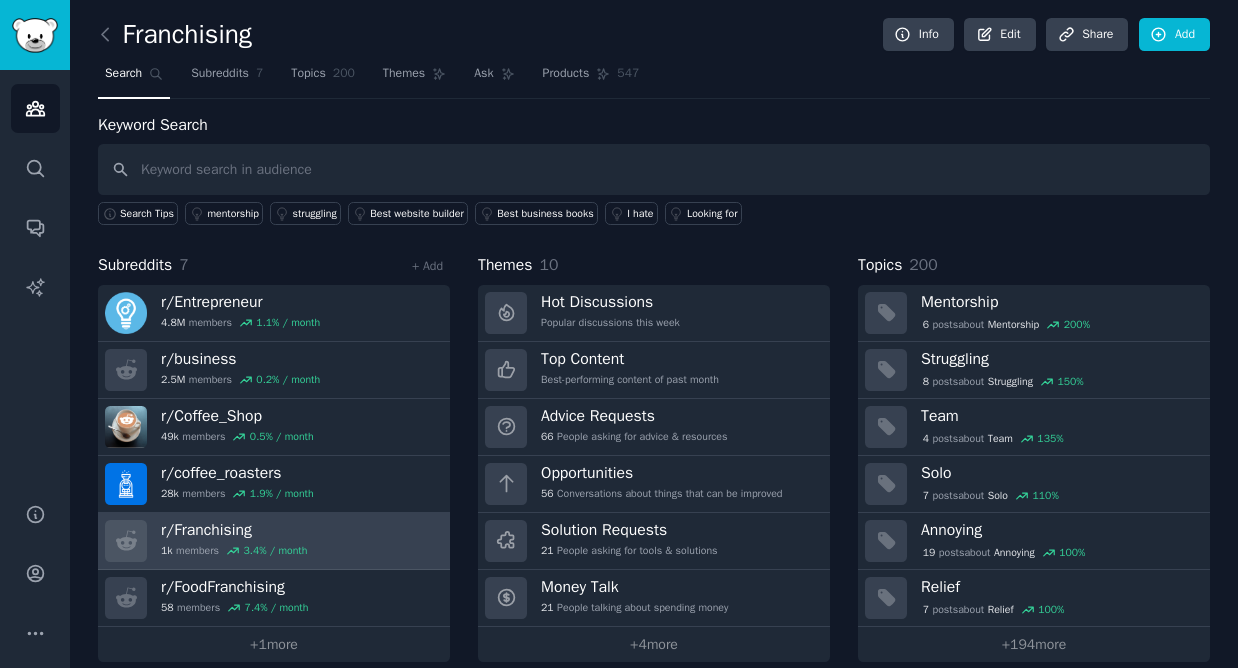 scroll, scrollTop: 21, scrollLeft: 0, axis: vertical 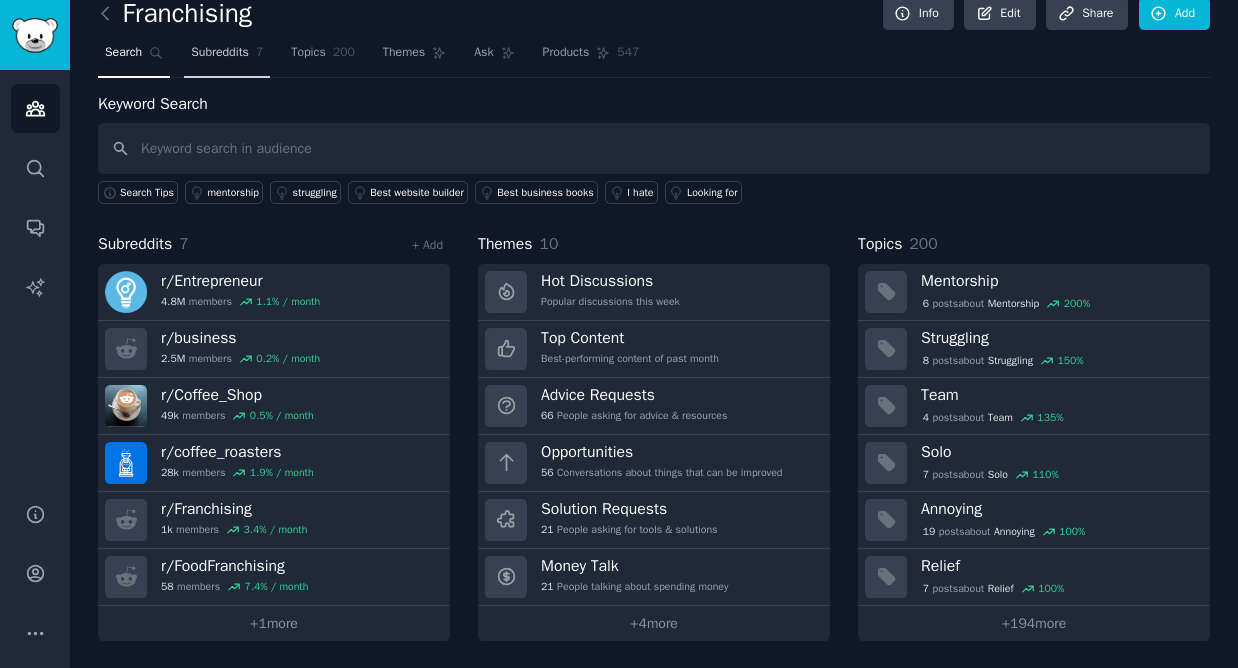click on "Subreddits 7" at bounding box center (227, 57) 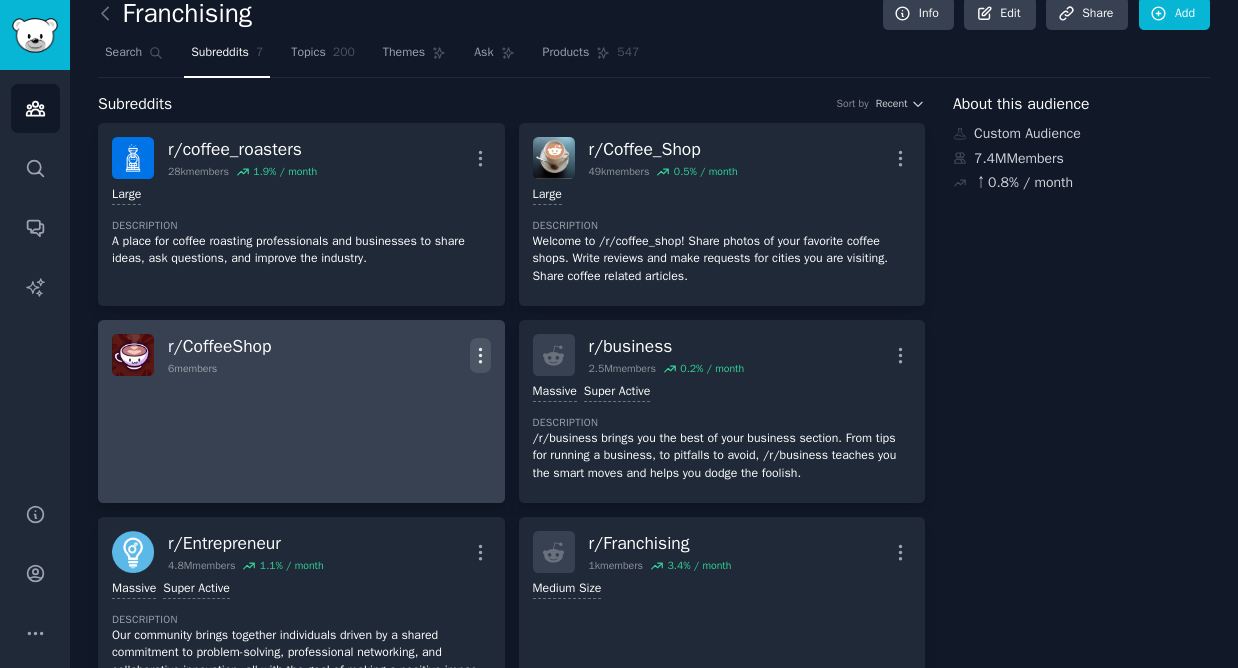 click 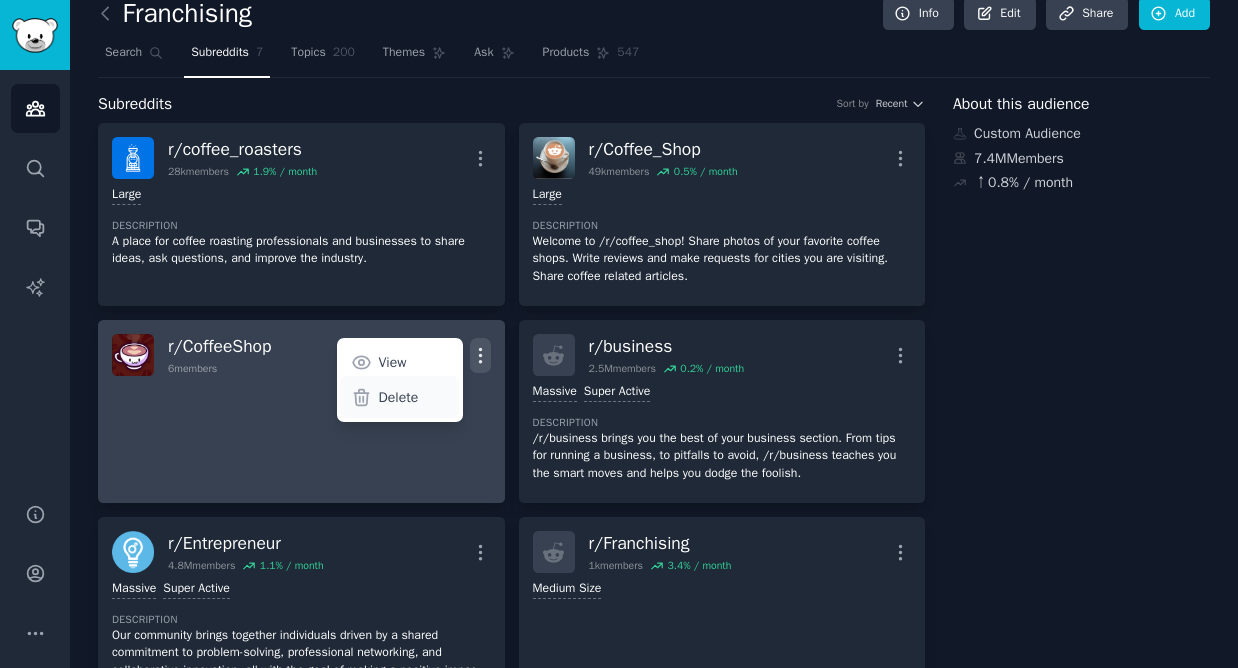 click on "Delete" at bounding box center [399, 397] 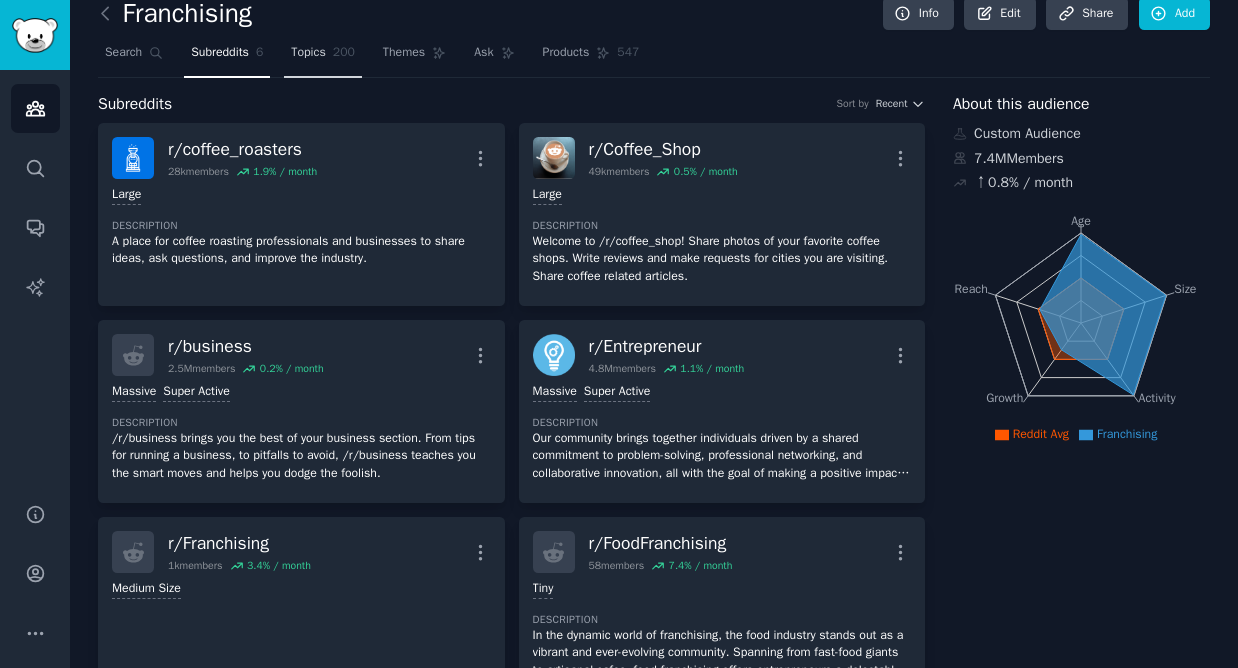 click on "Topics" at bounding box center [308, 53] 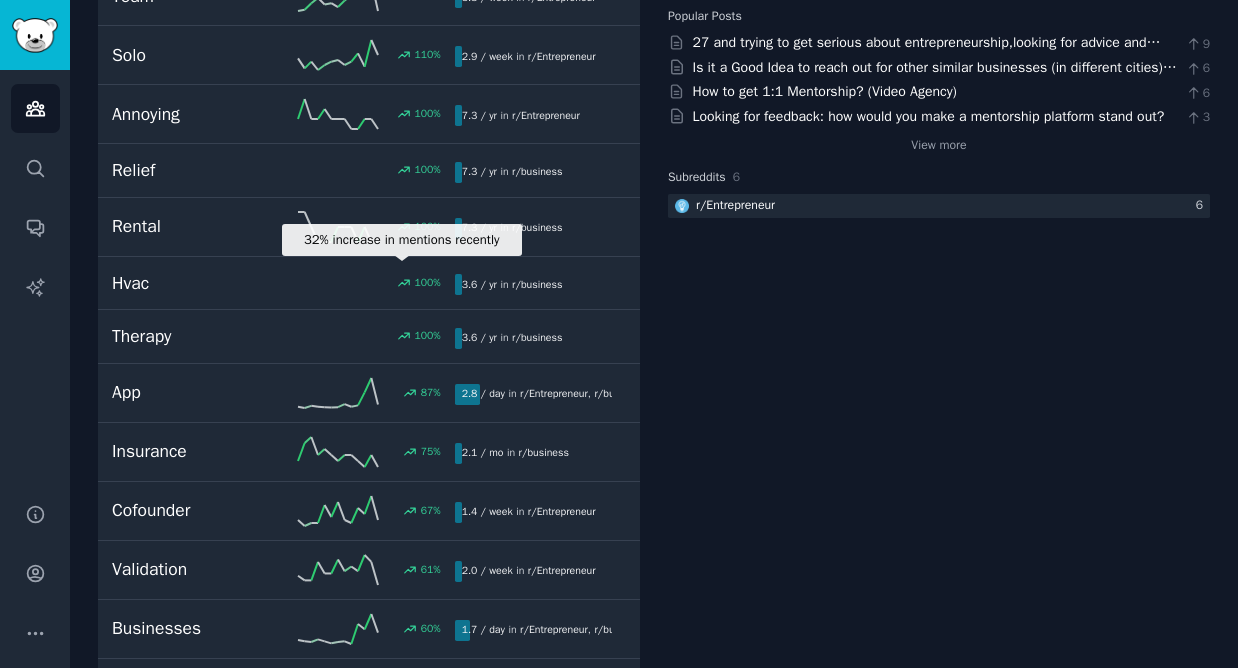 scroll, scrollTop: 0, scrollLeft: 0, axis: both 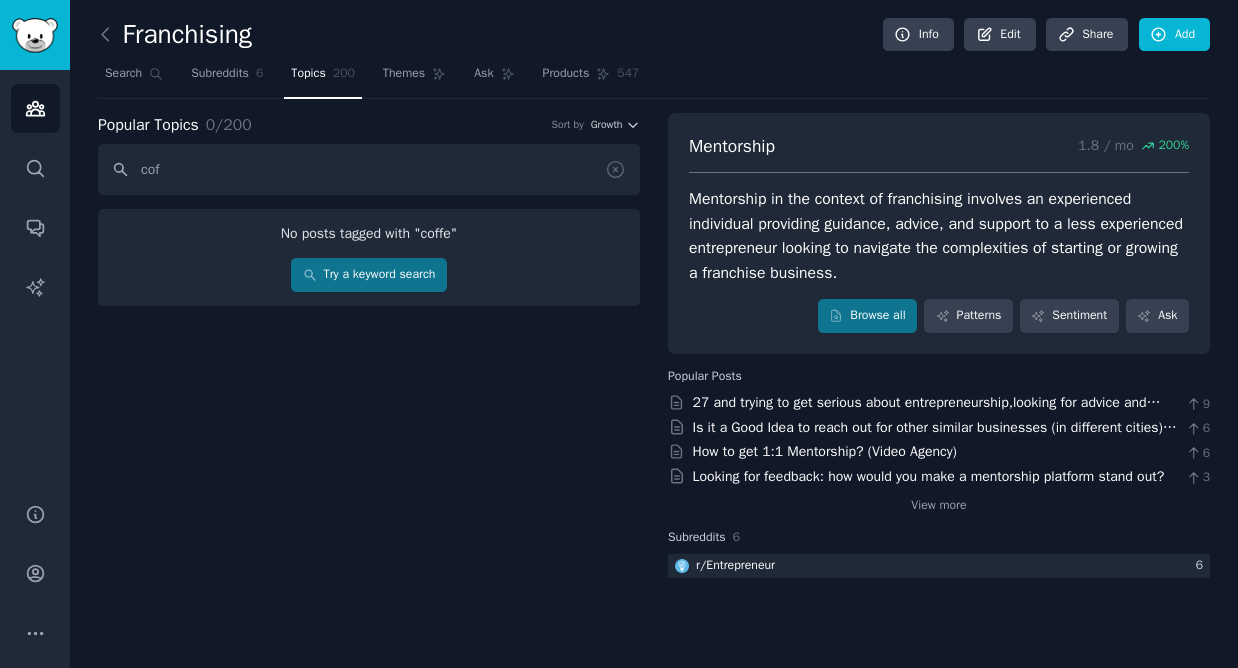 type on "co" 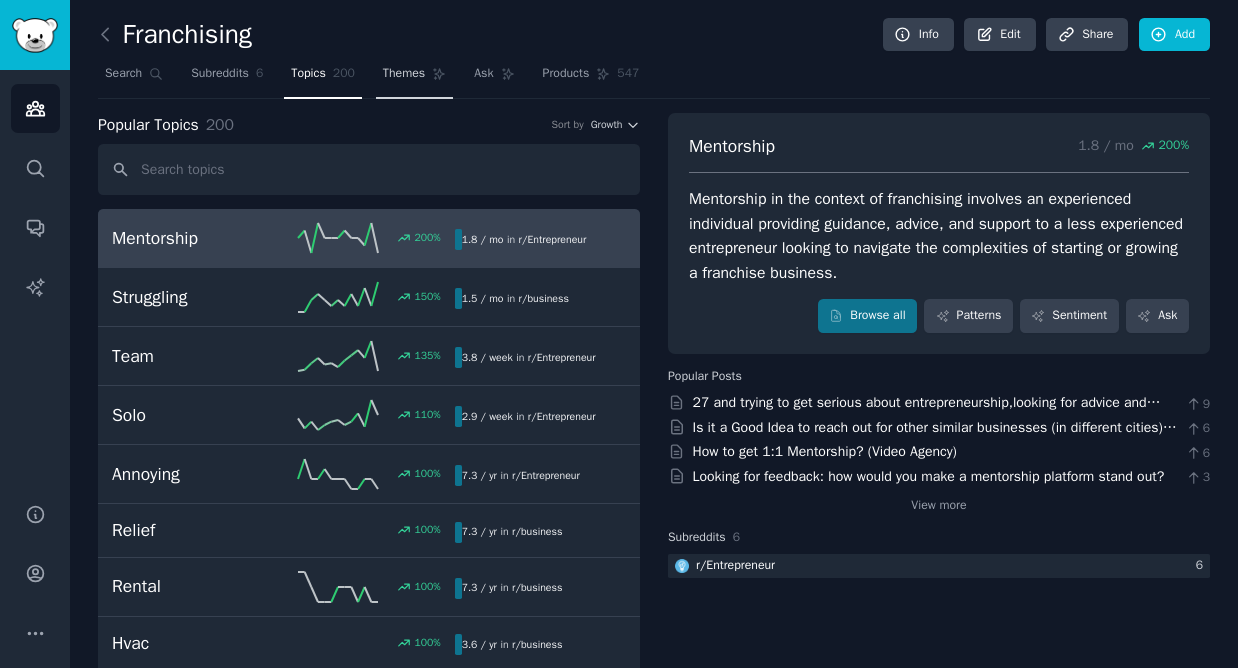click on "Themes" at bounding box center [404, 74] 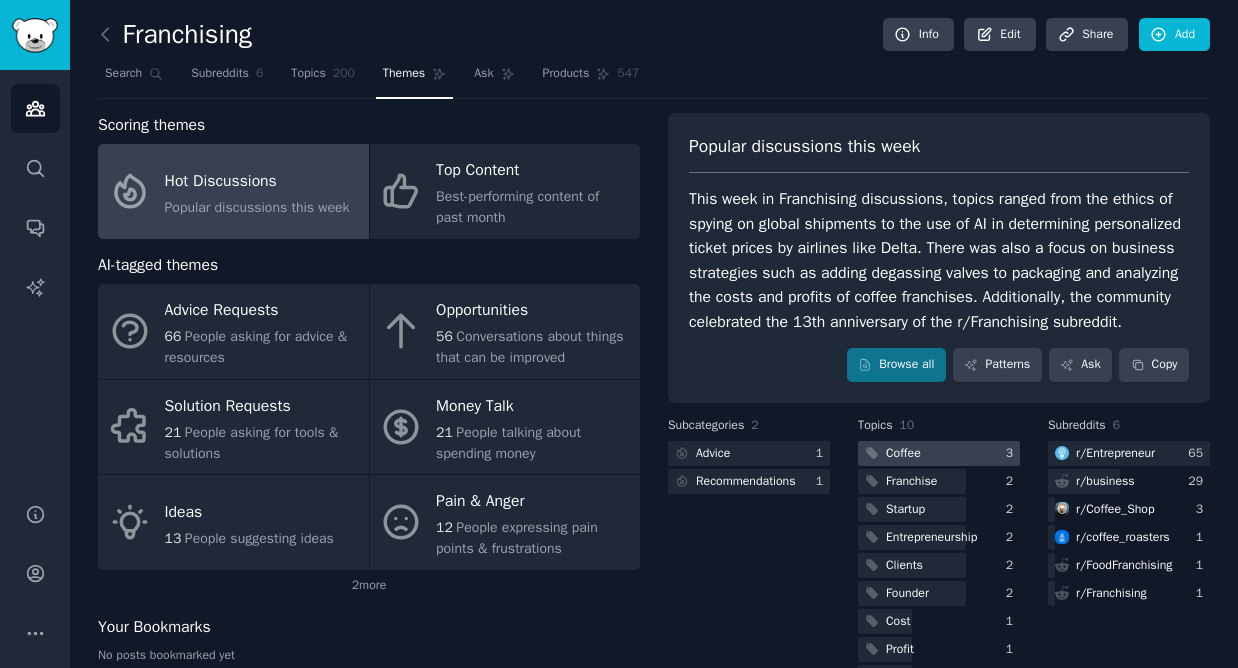 click at bounding box center (939, 453) 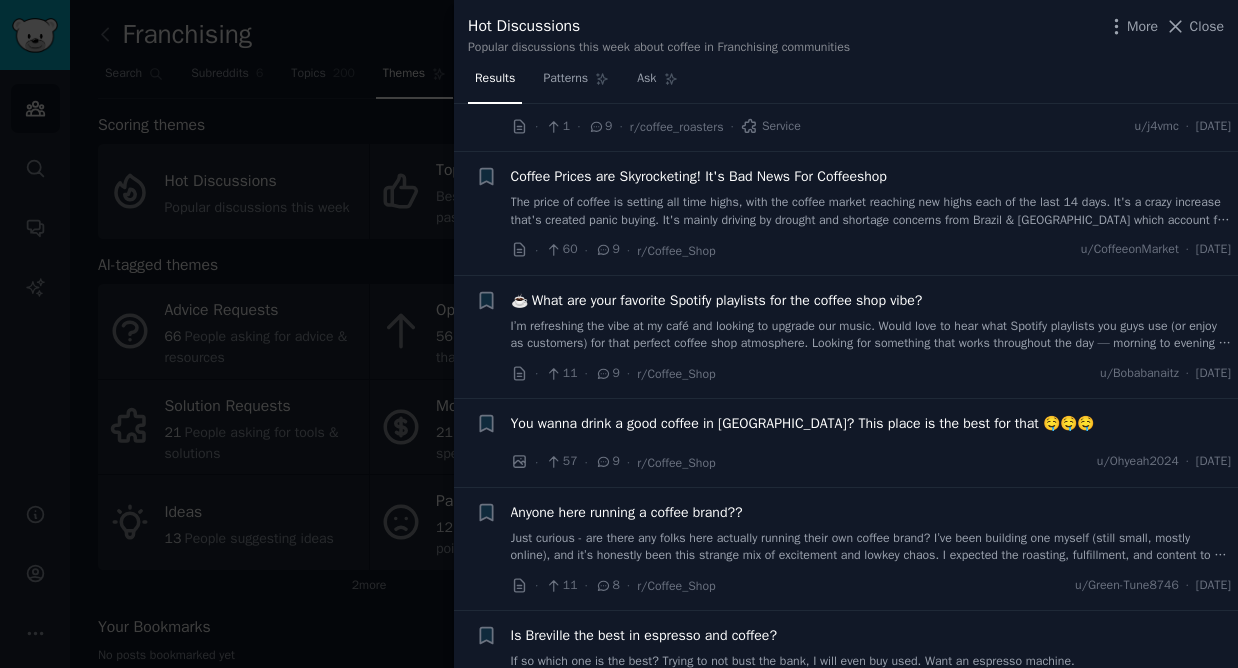 scroll, scrollTop: 2295, scrollLeft: 0, axis: vertical 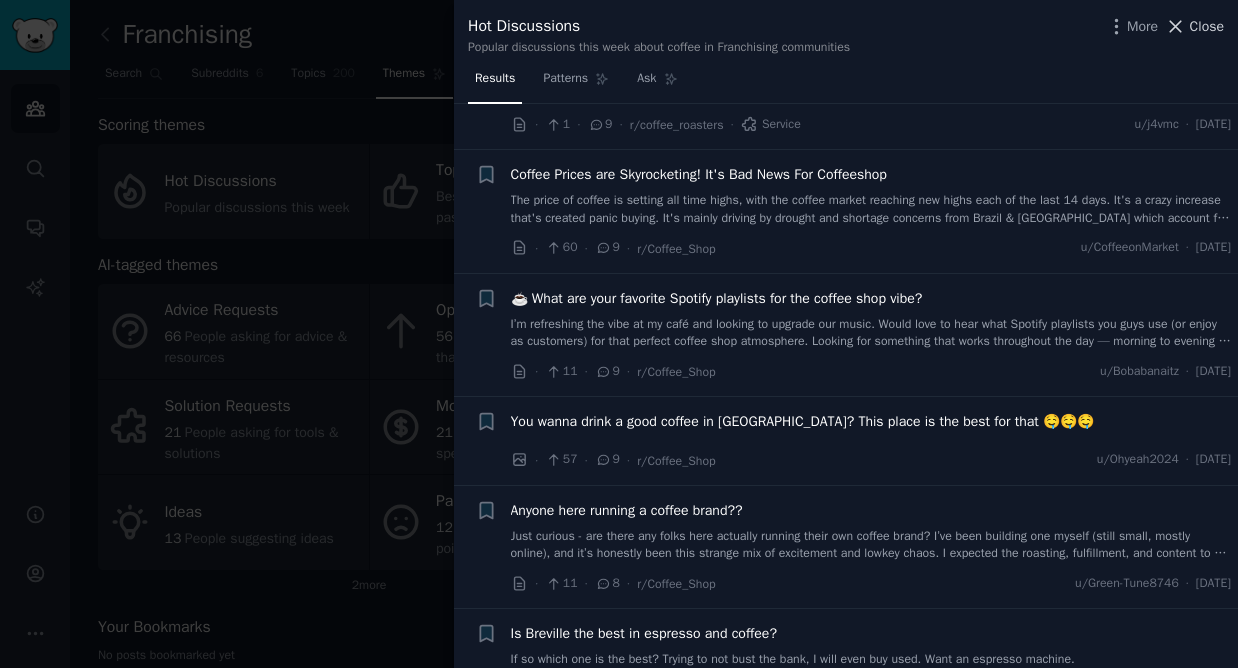 click on "Close" at bounding box center [1207, 26] 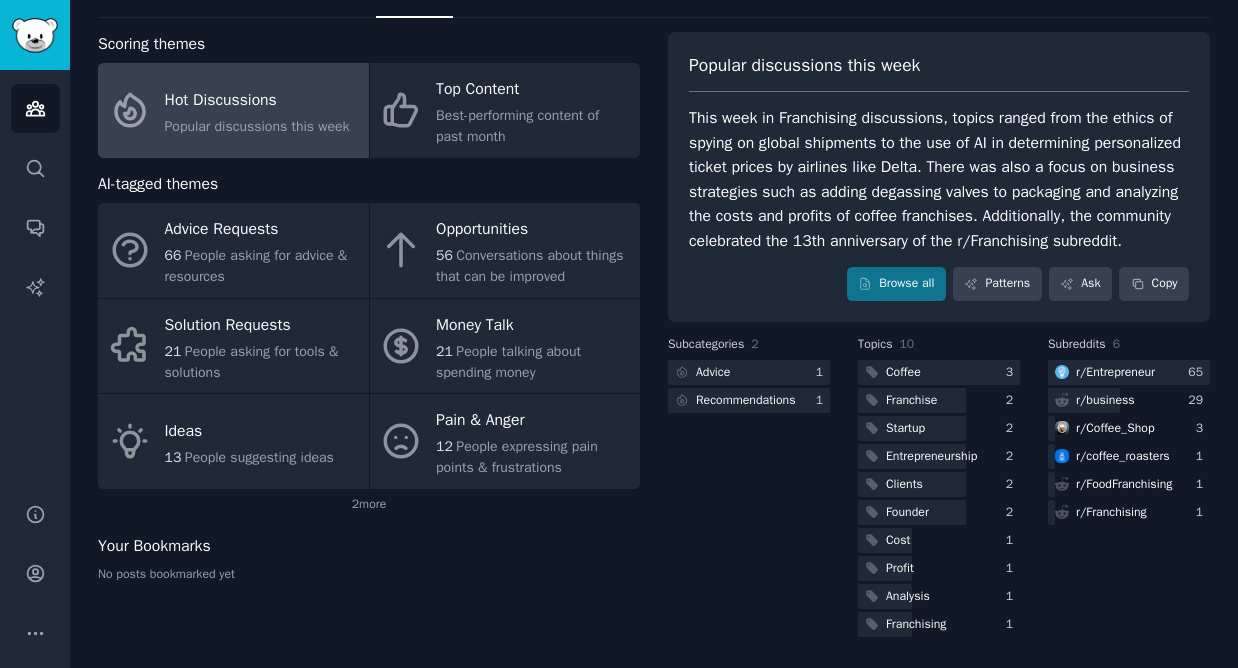 scroll, scrollTop: 105, scrollLeft: 0, axis: vertical 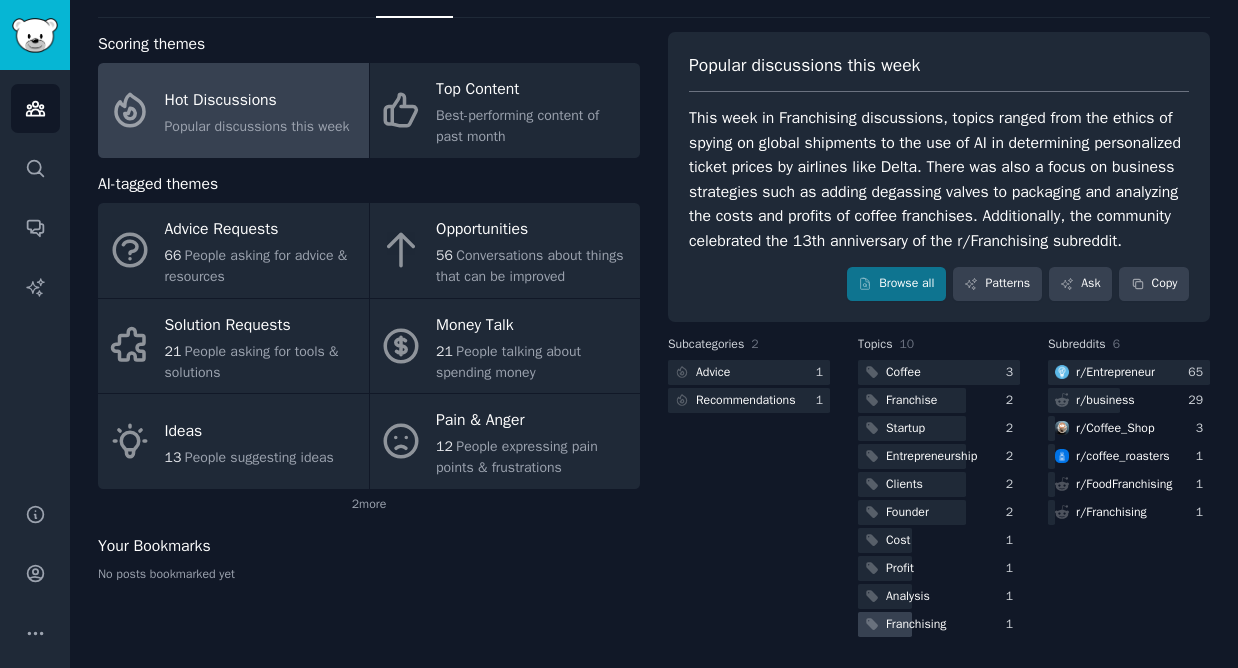 click on "Franchising" at bounding box center (916, 625) 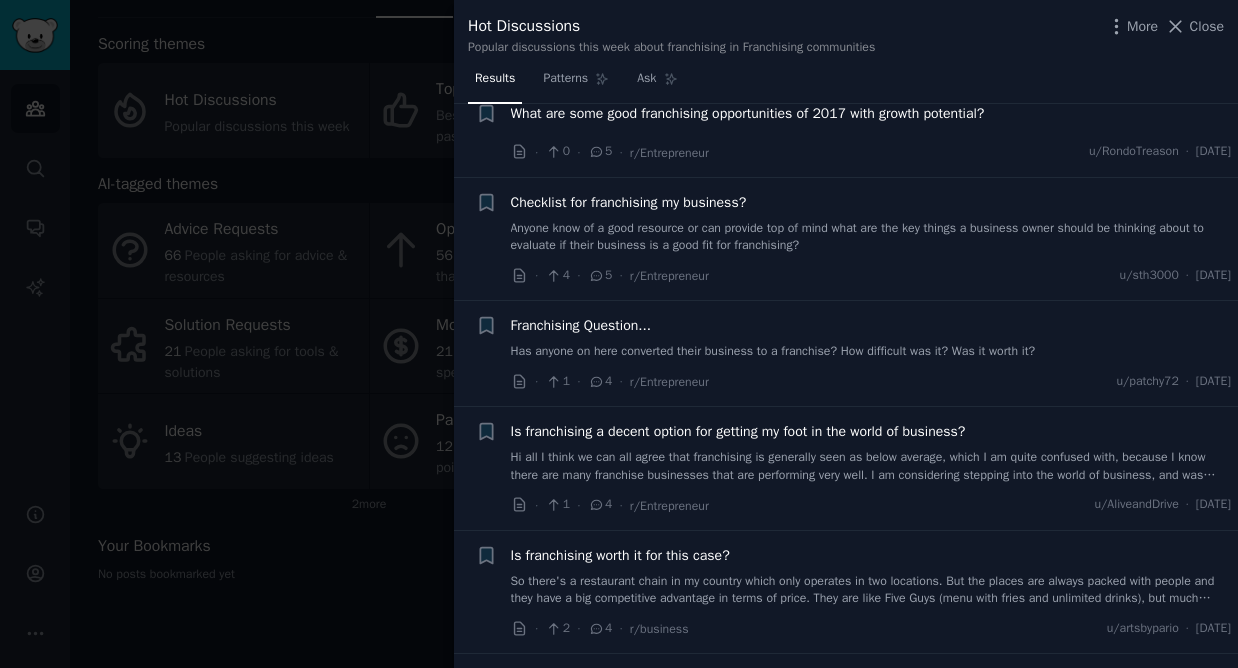 scroll, scrollTop: 2244, scrollLeft: 0, axis: vertical 